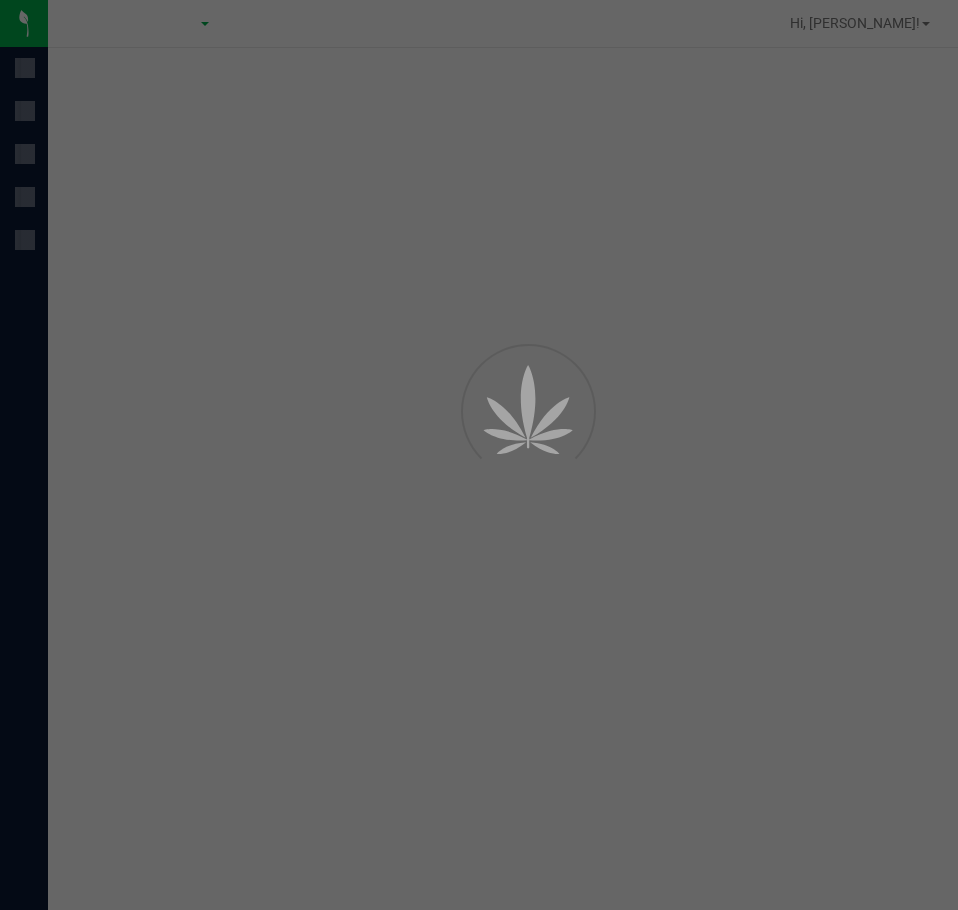 scroll, scrollTop: 0, scrollLeft: 0, axis: both 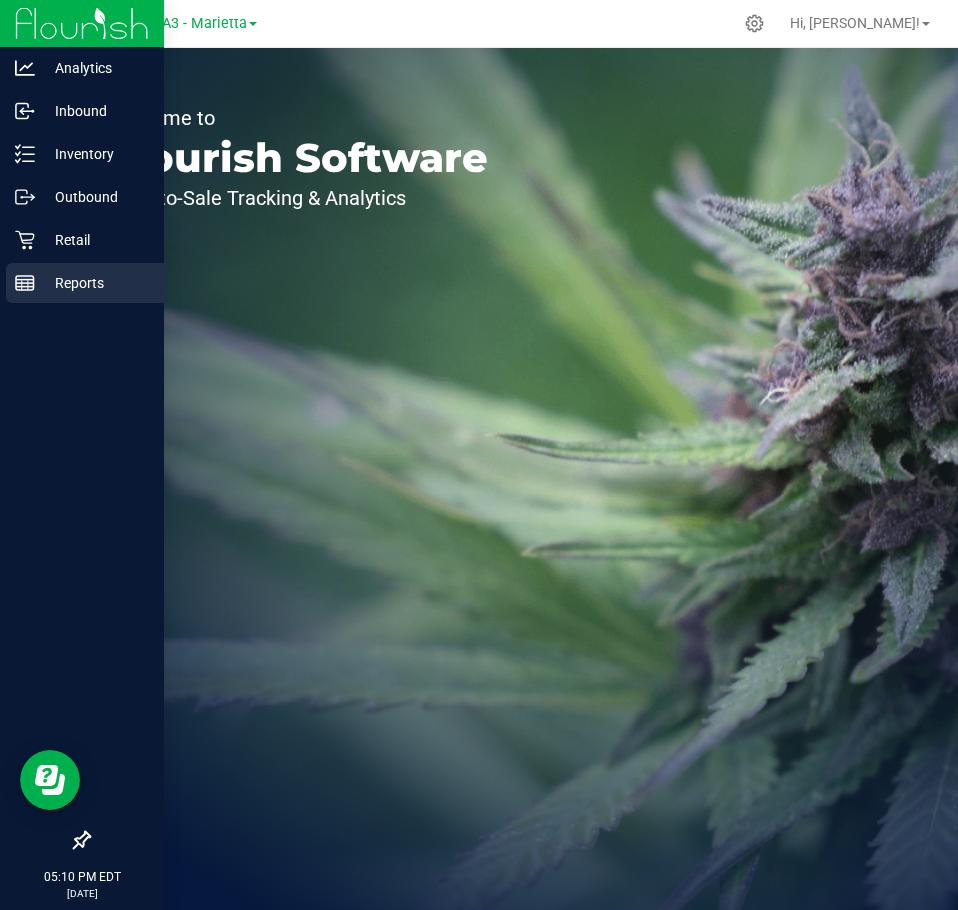 click 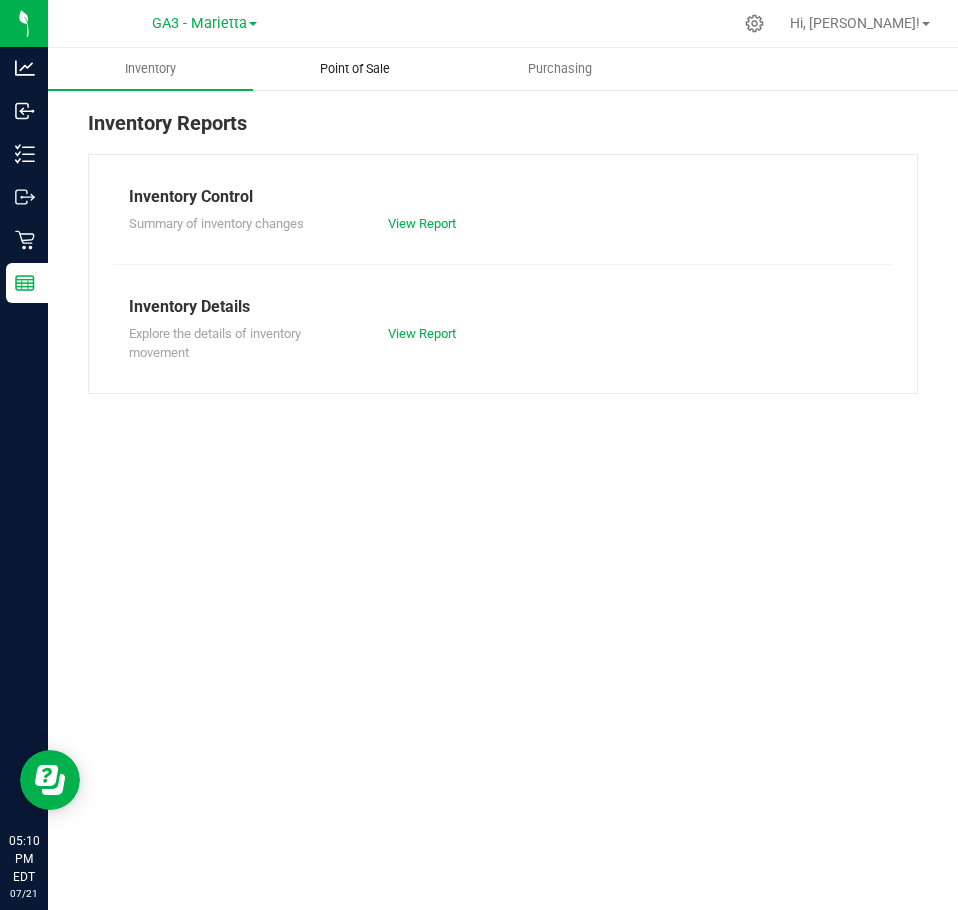 click on "Point of Sale" at bounding box center [355, 69] 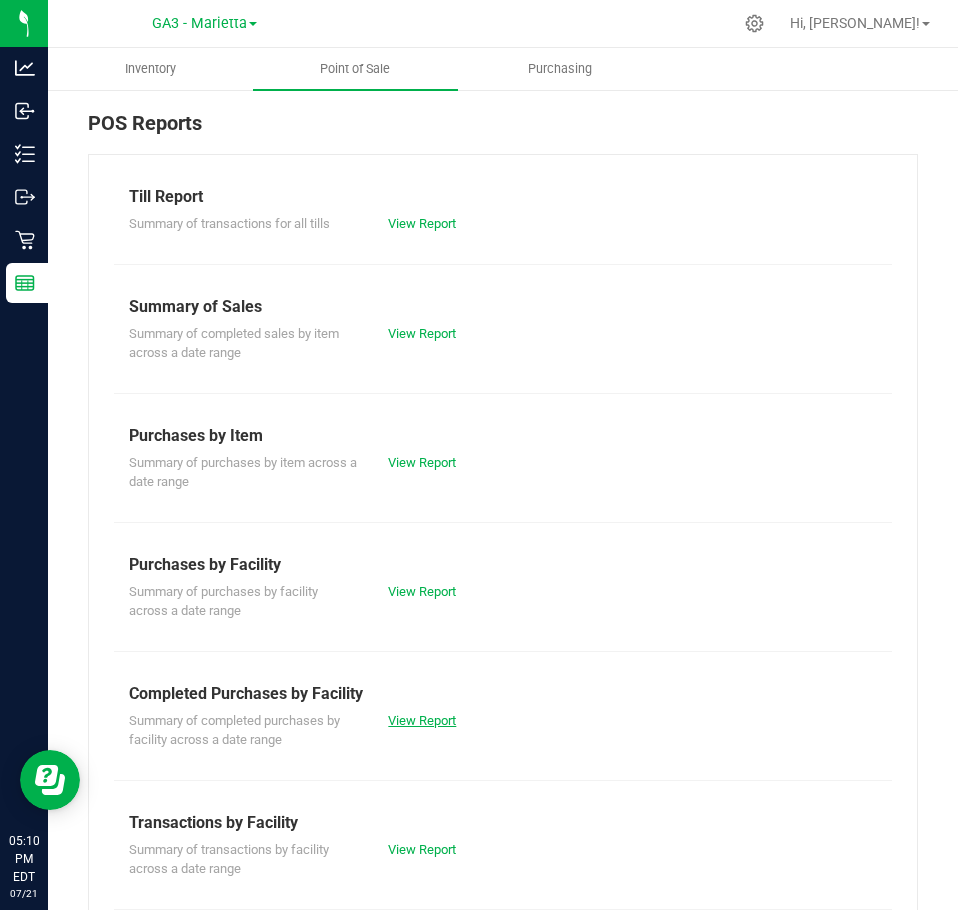 click on "View Report" at bounding box center (422, 720) 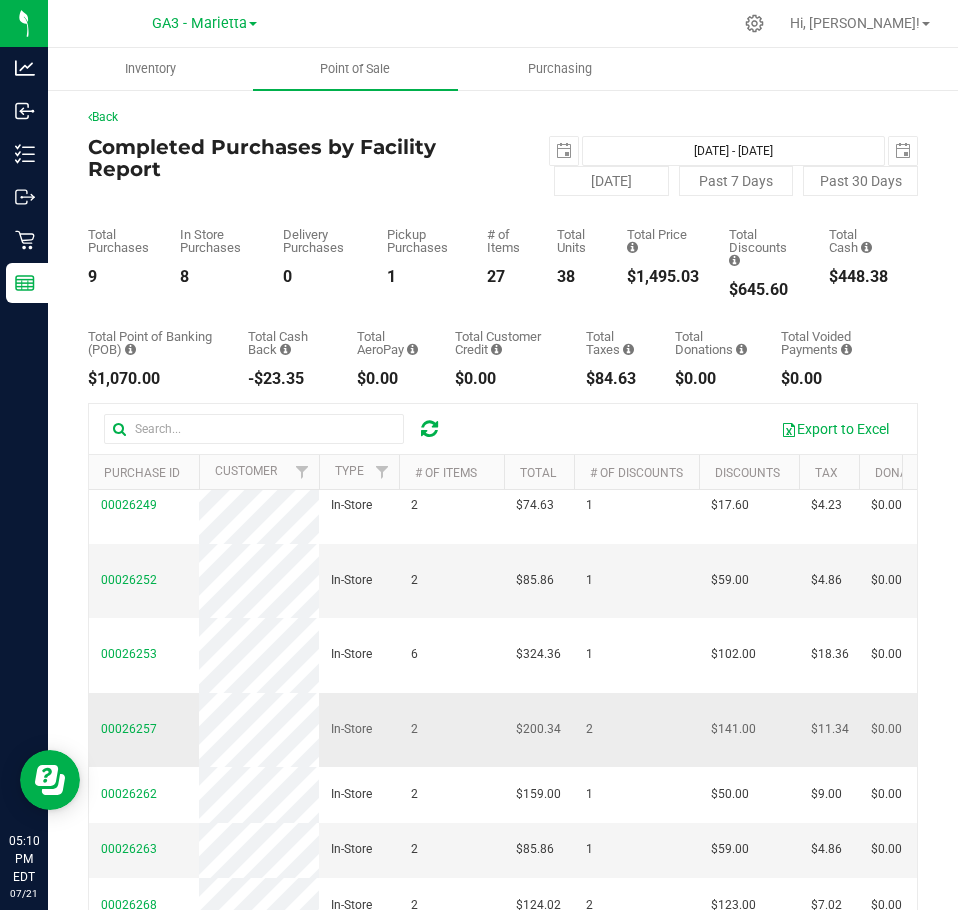 scroll, scrollTop: 112, scrollLeft: 0, axis: vertical 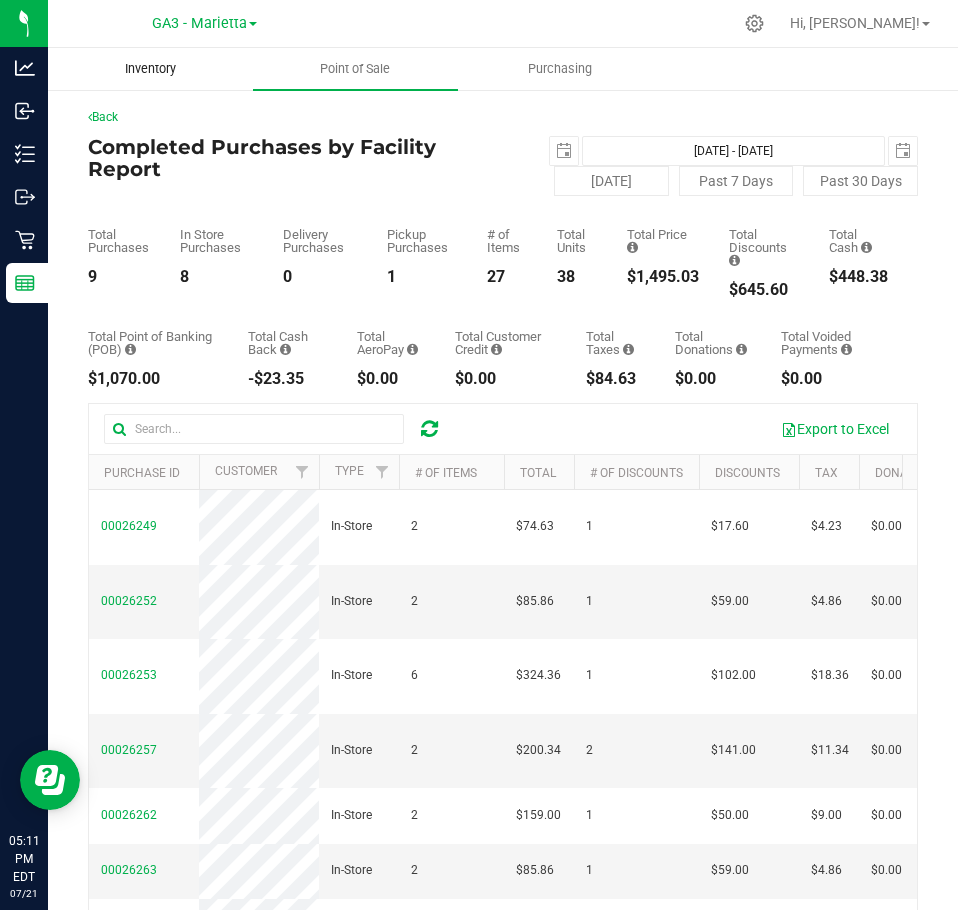click on "Inventory" at bounding box center [150, 69] 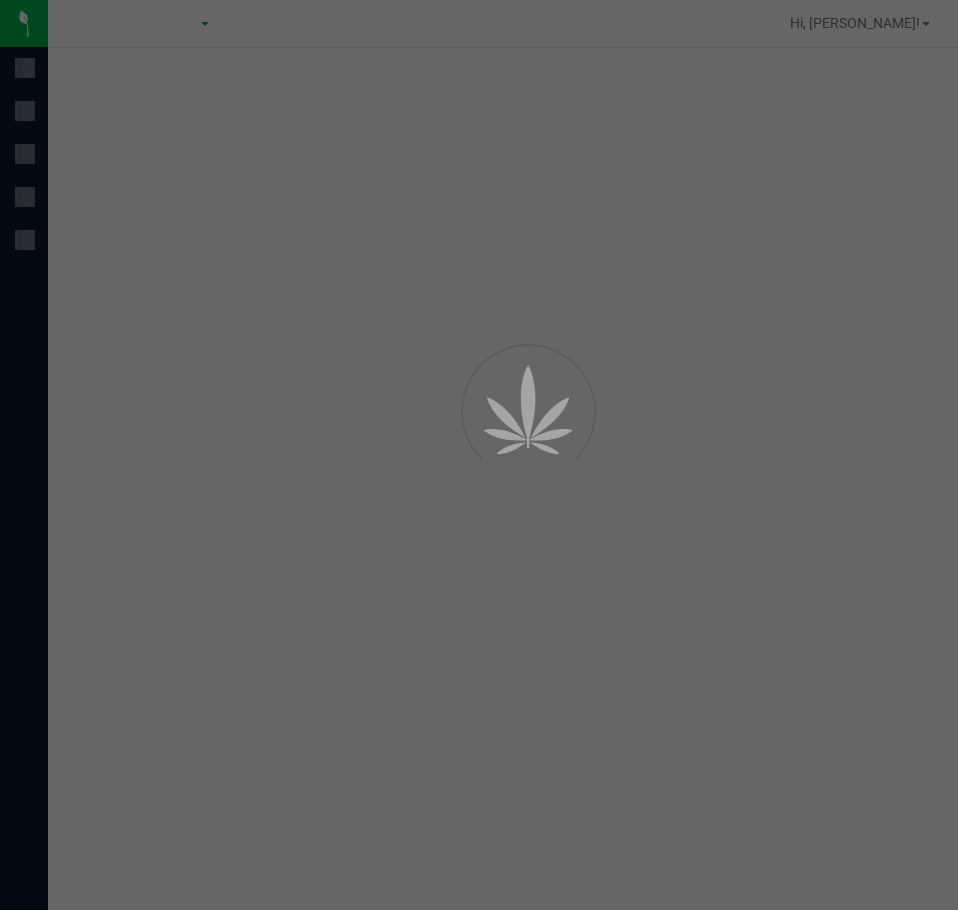 scroll, scrollTop: 0, scrollLeft: 0, axis: both 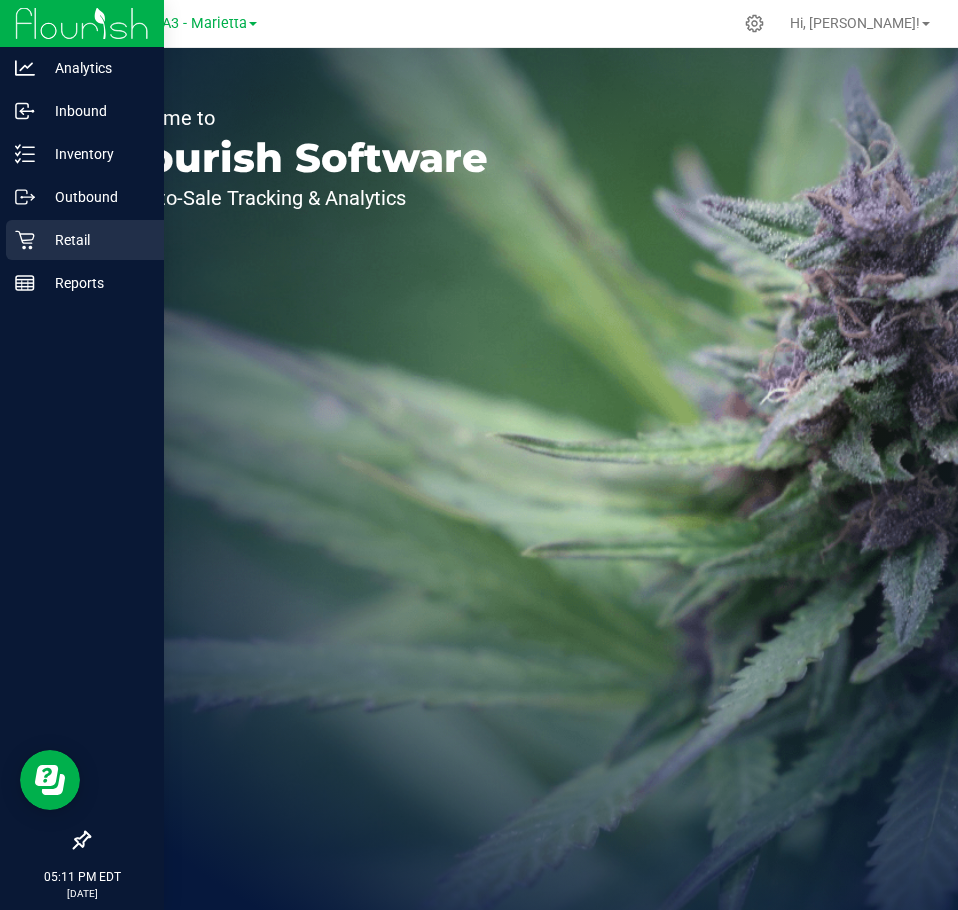 click on "Retail" at bounding box center [95, 240] 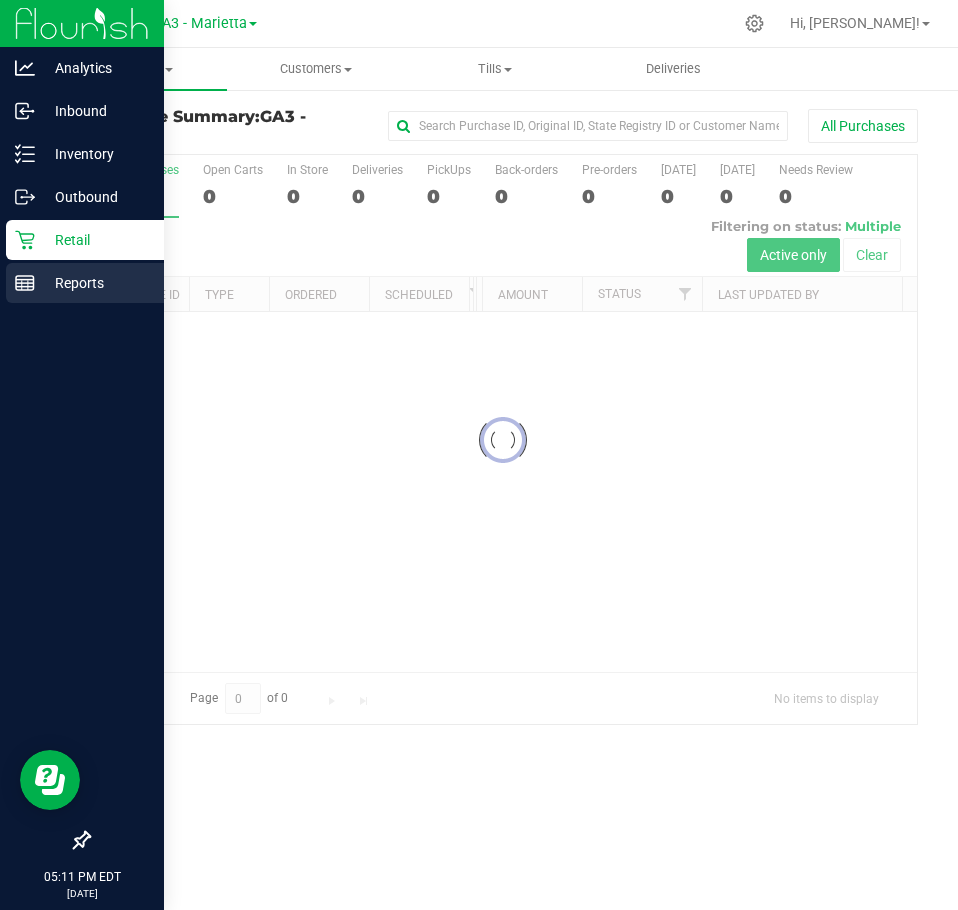 click on "Reports" at bounding box center [95, 283] 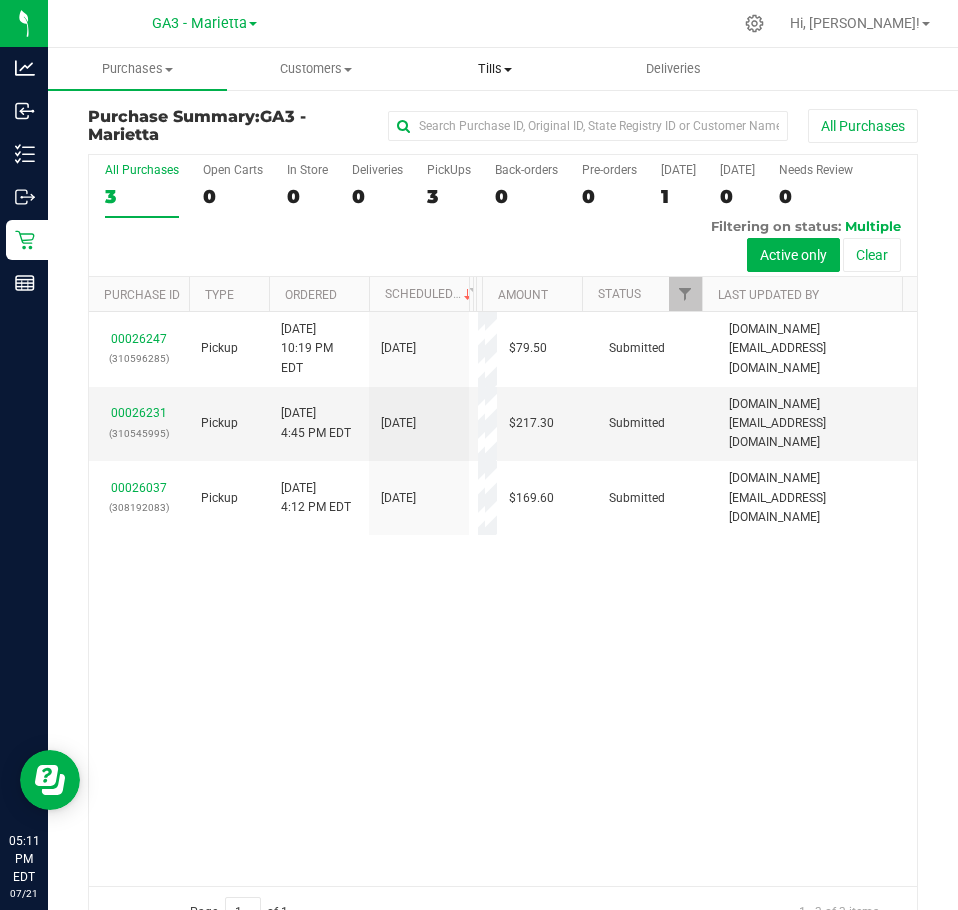 click on "Tills
Manage tills
Reconcile e-payments" at bounding box center (494, 69) 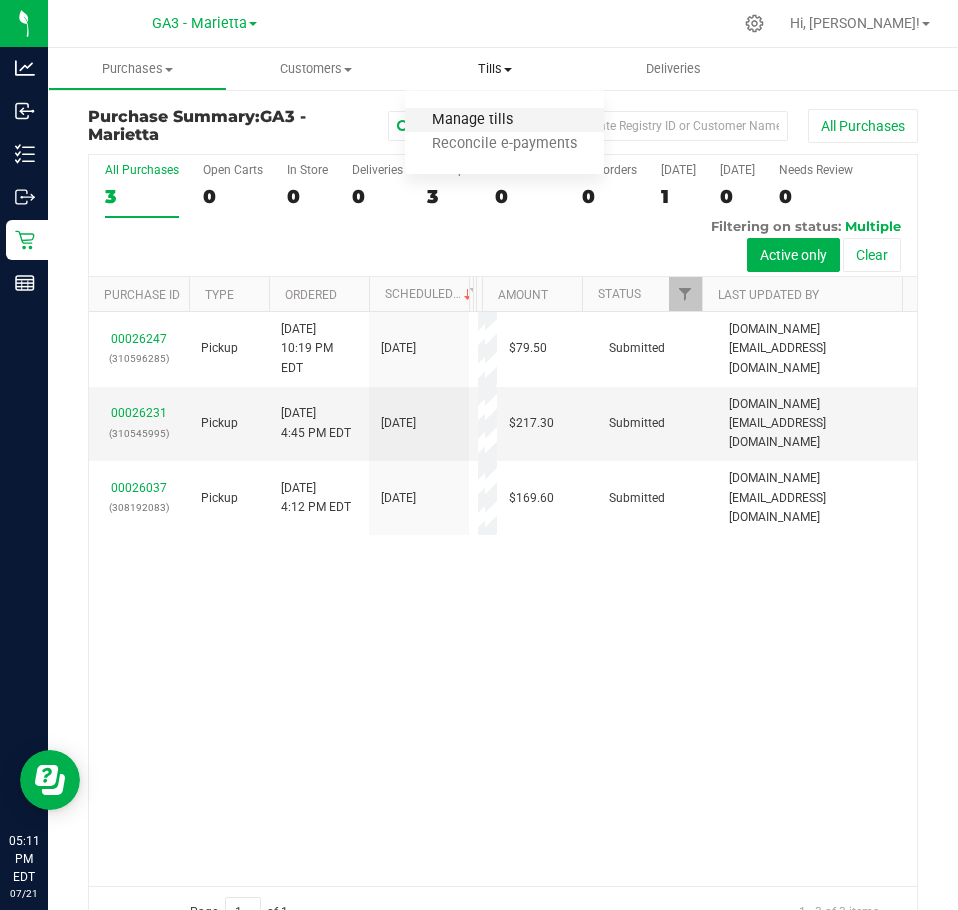 click on "Manage tills" at bounding box center [472, 120] 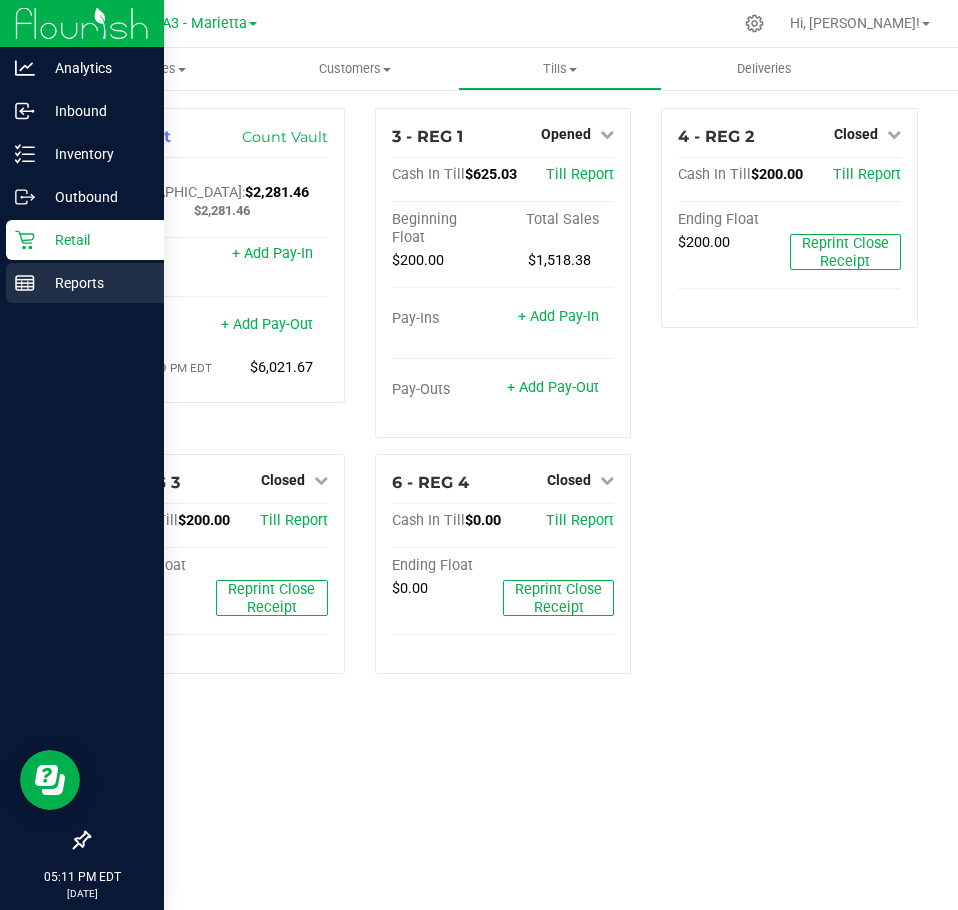 click on "Reports" at bounding box center (95, 283) 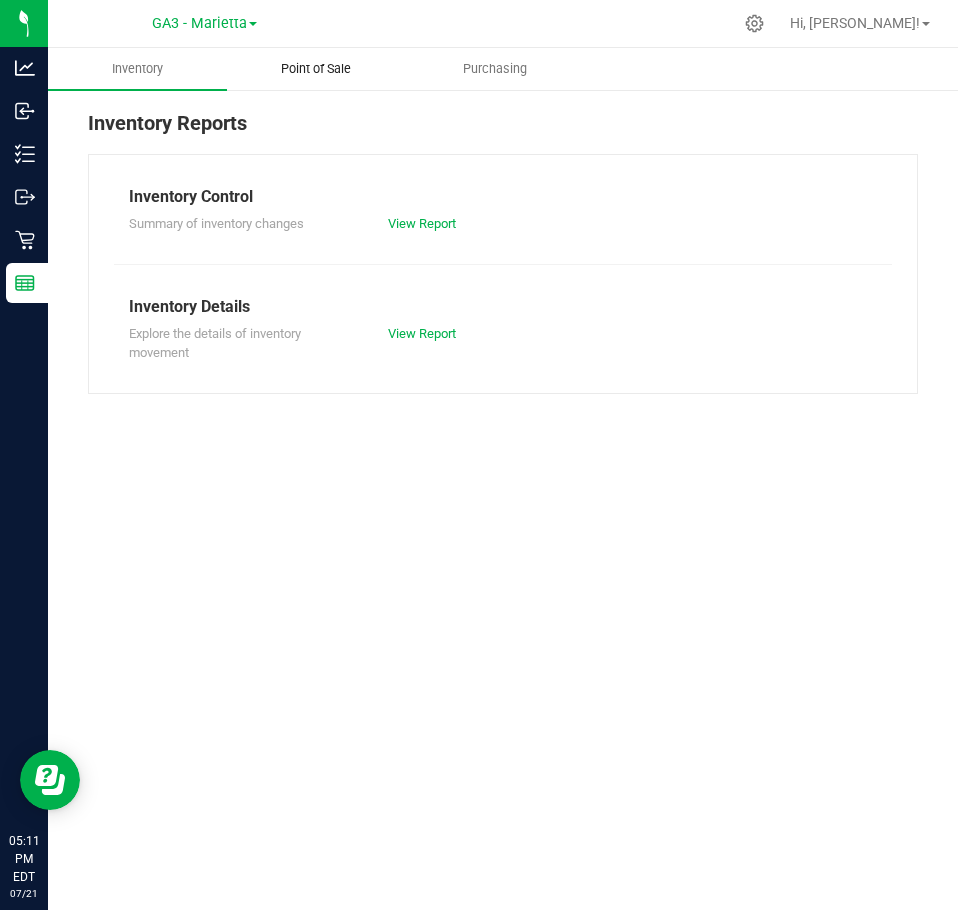 click on "Point of Sale" at bounding box center [316, 69] 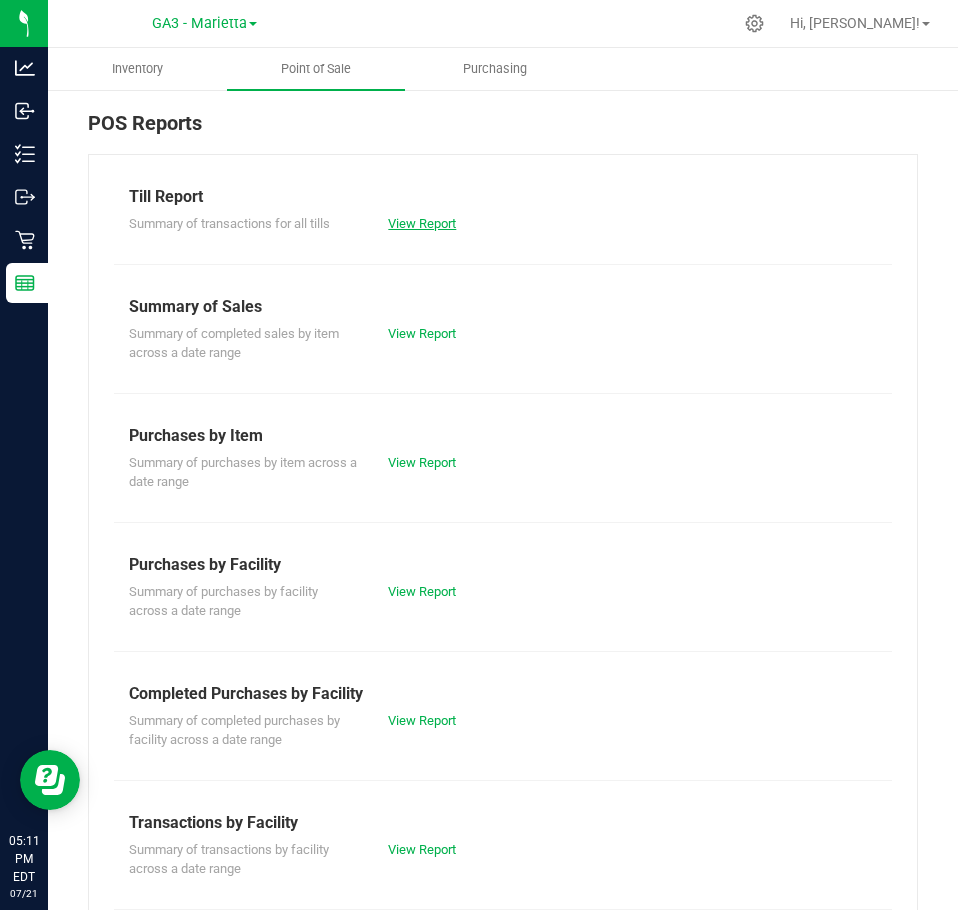 click on "View Report" at bounding box center [422, 223] 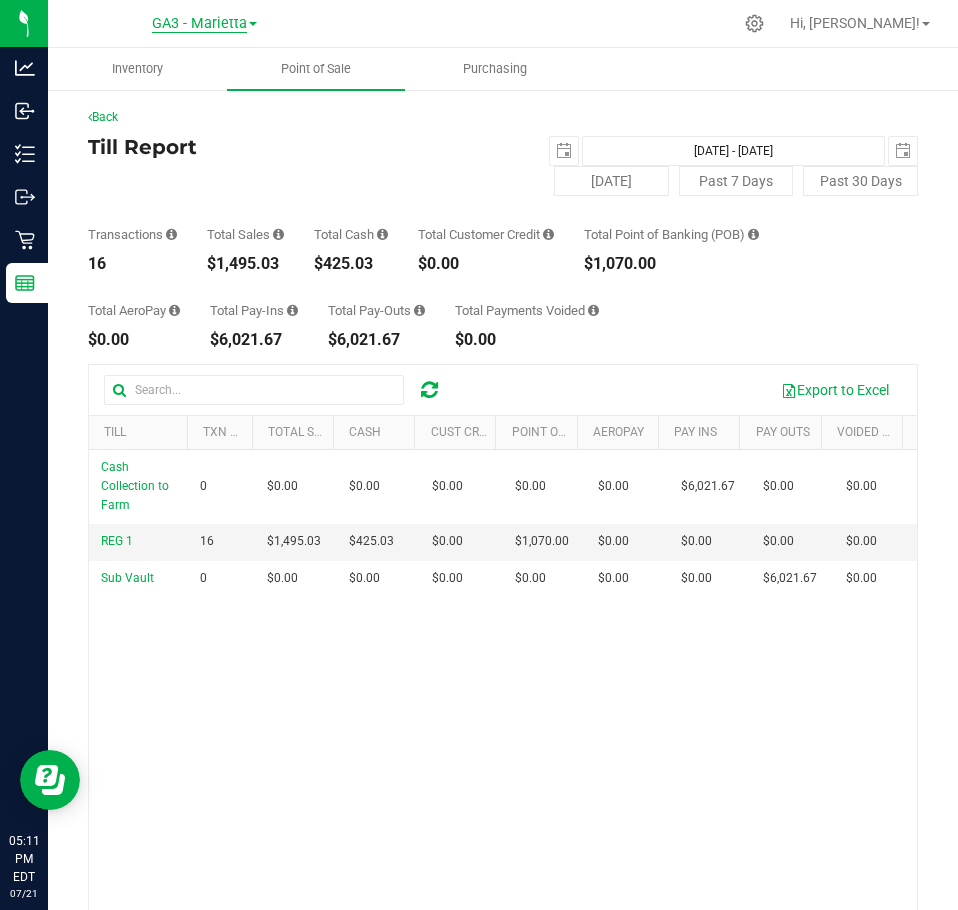 click on "GA3 - Marietta" at bounding box center [199, 24] 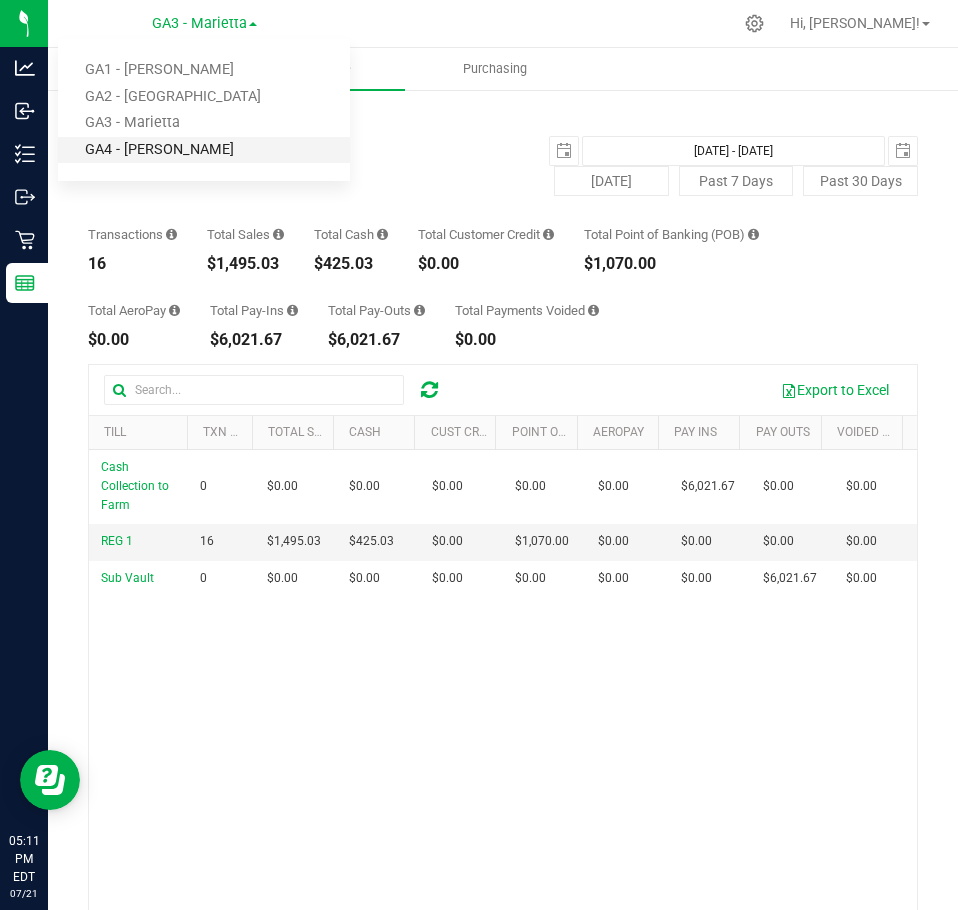 click on "GA4 - Pooler" at bounding box center (204, 150) 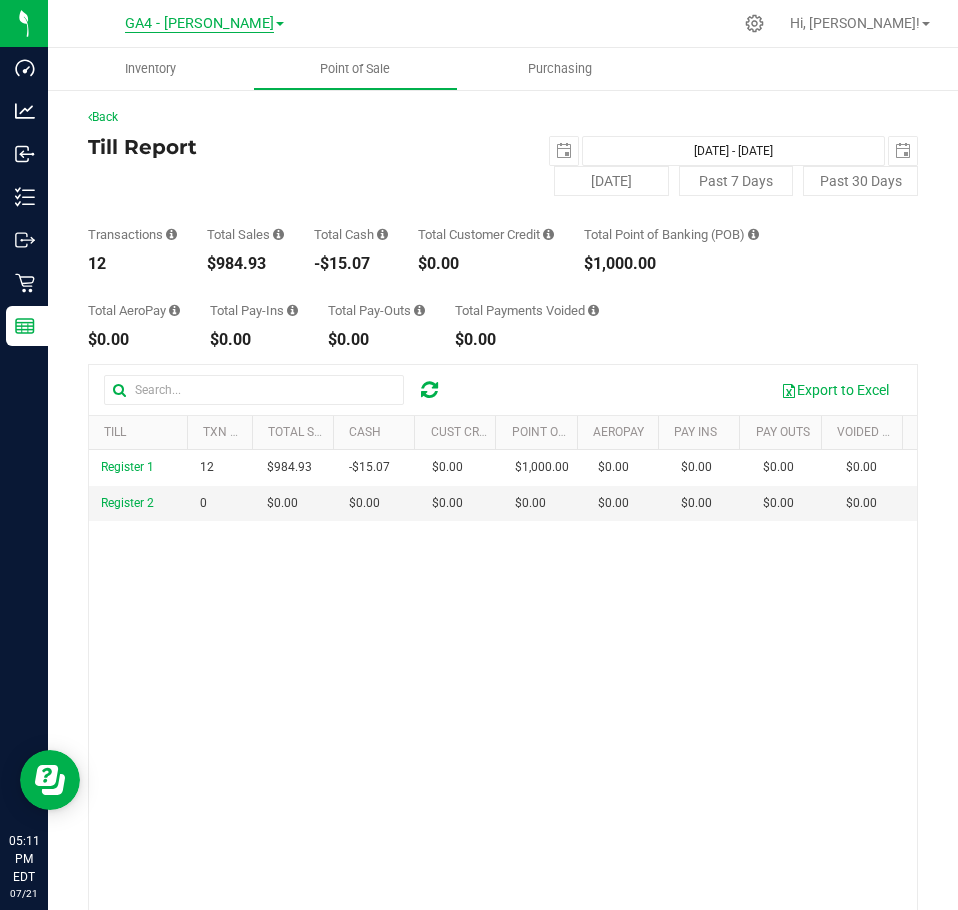 click on "GA4 - Pooler" at bounding box center (199, 24) 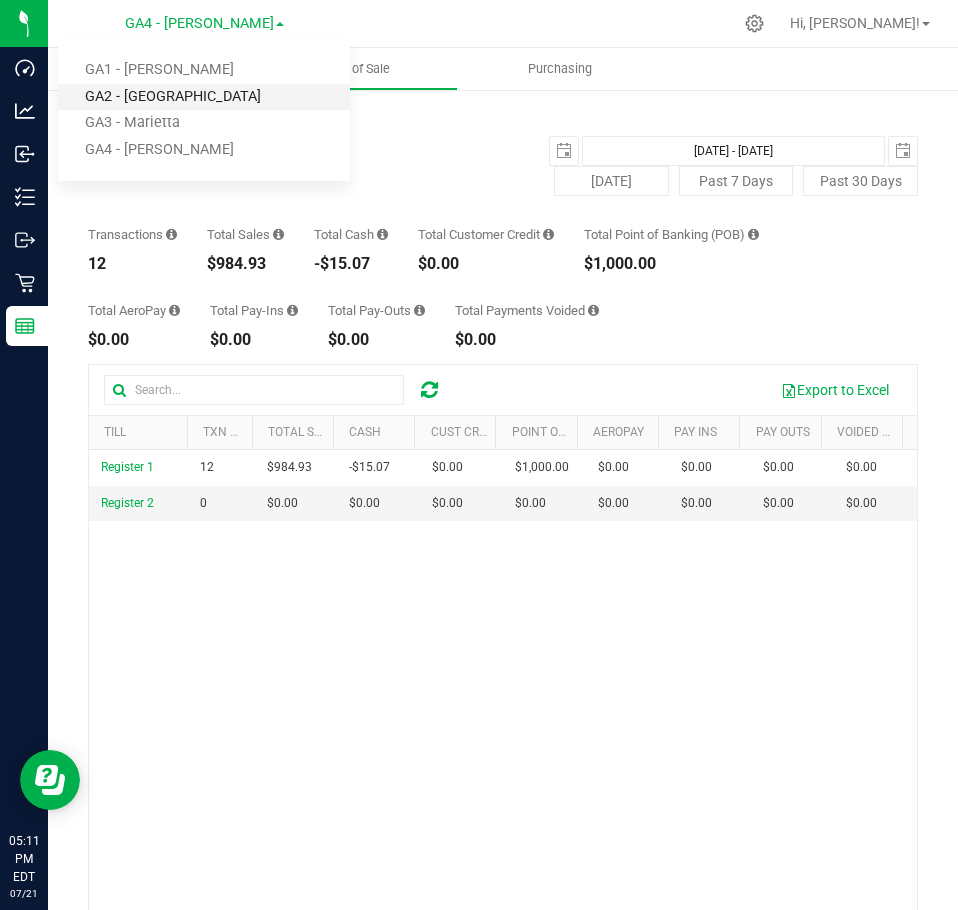 click on "GA2 - Stockbridge" at bounding box center [204, 97] 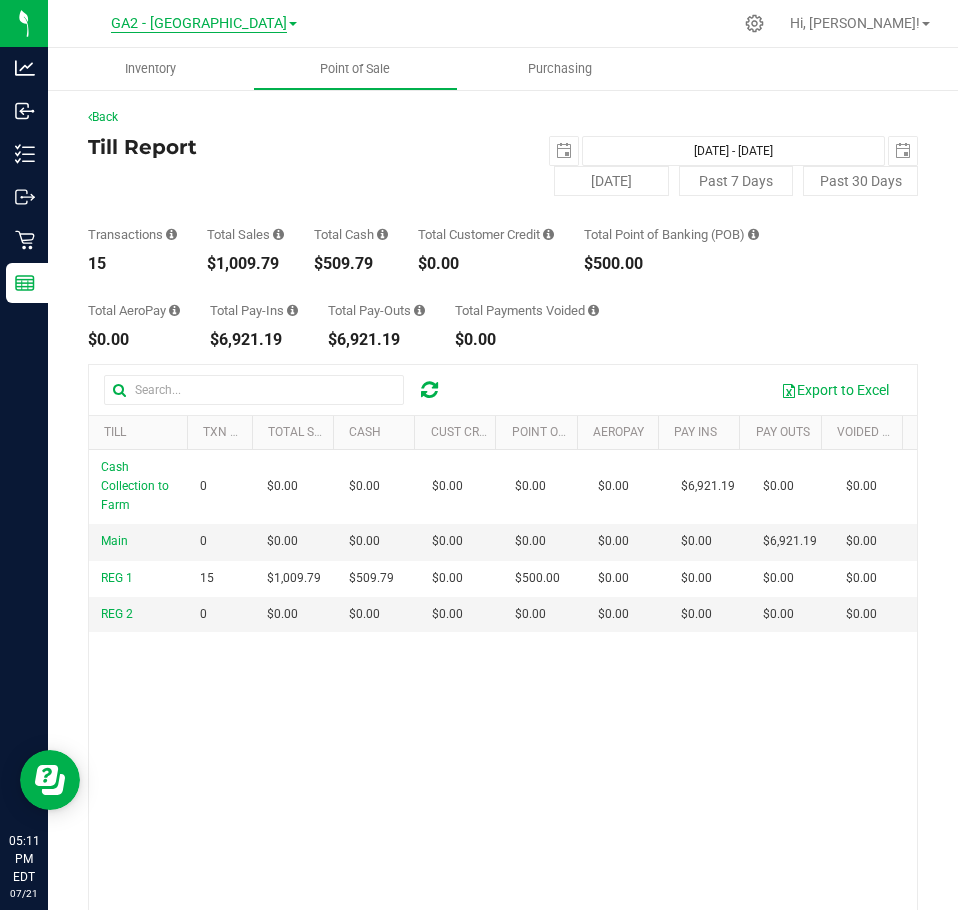 click on "GA2 - Stockbridge" at bounding box center (199, 24) 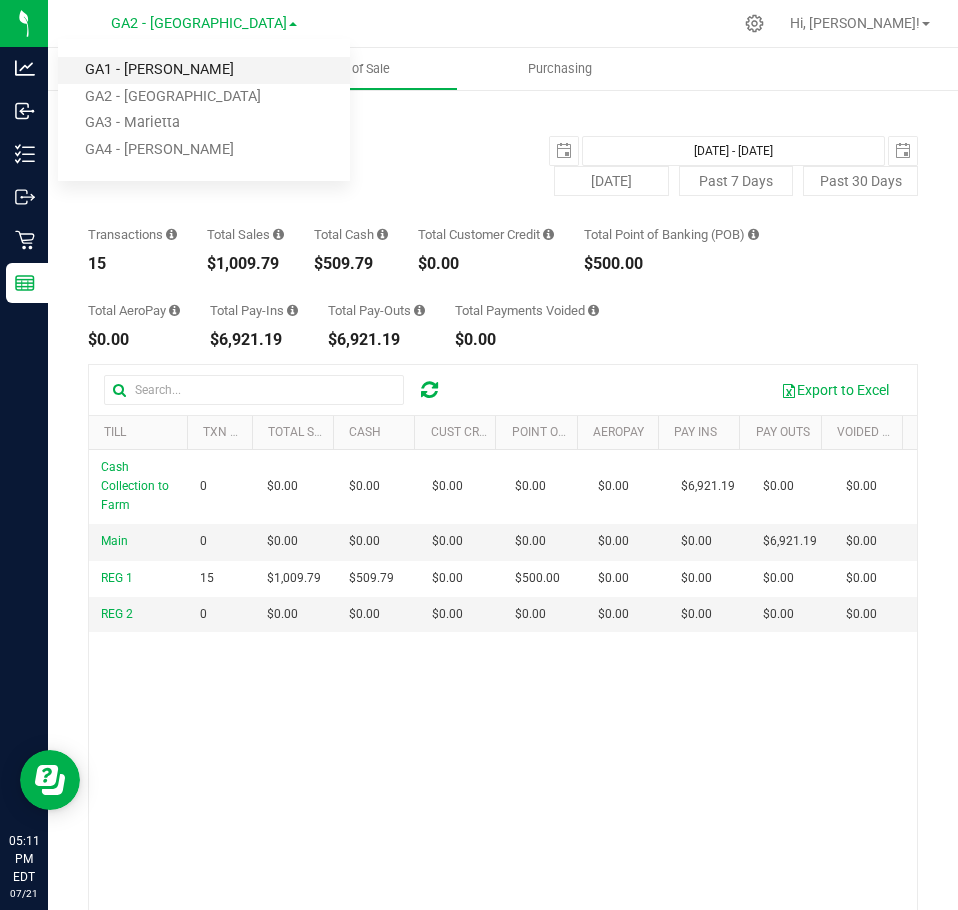 click on "GA1 - Chamblee" at bounding box center [204, 70] 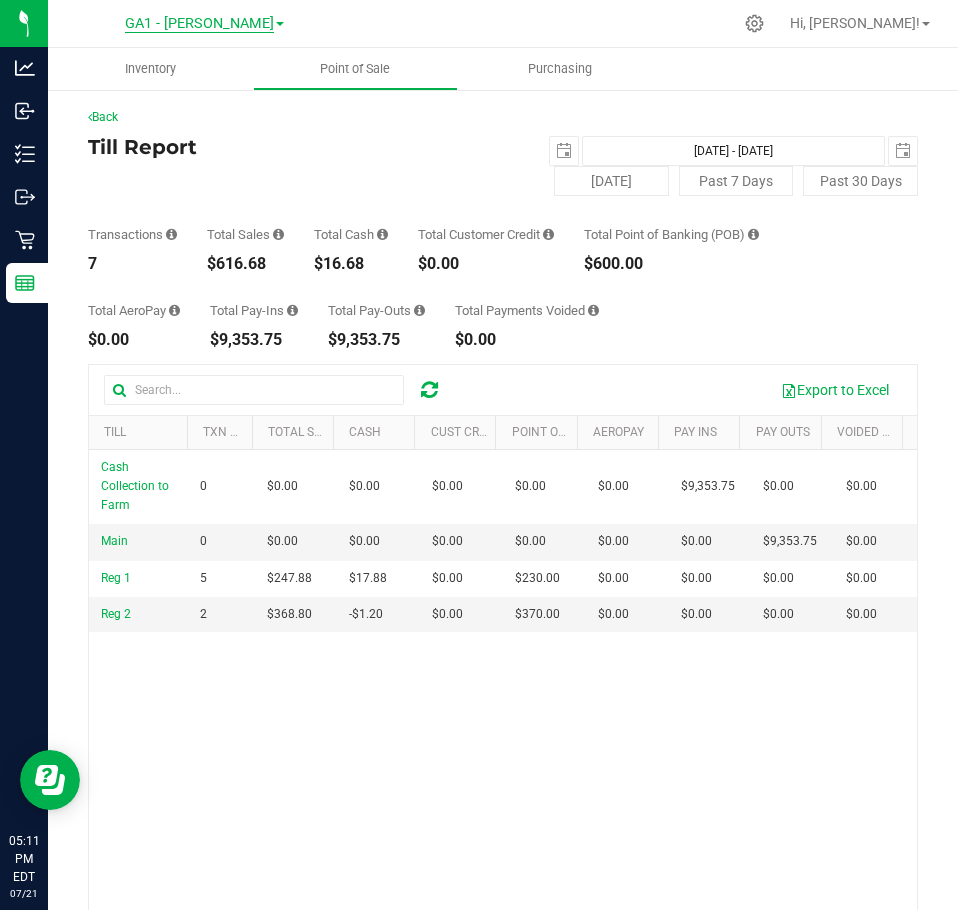 click on "GA1 - Chamblee" at bounding box center [199, 24] 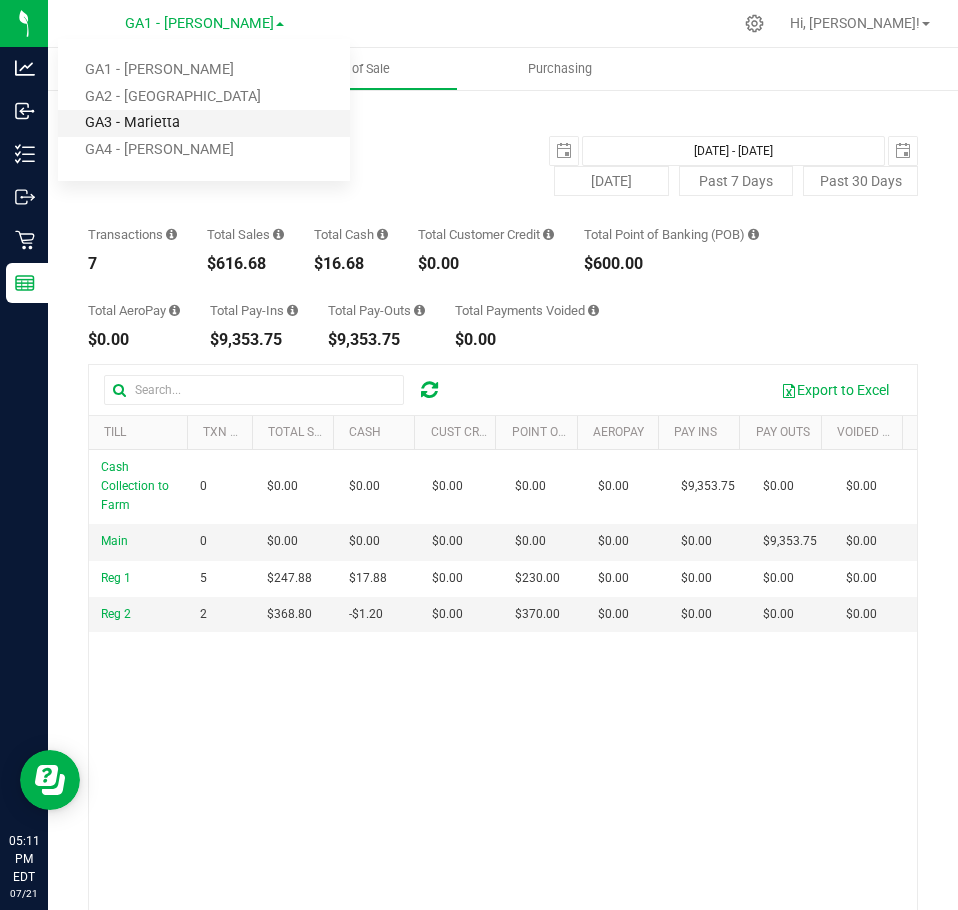 click on "GA3 - Marietta" at bounding box center [204, 123] 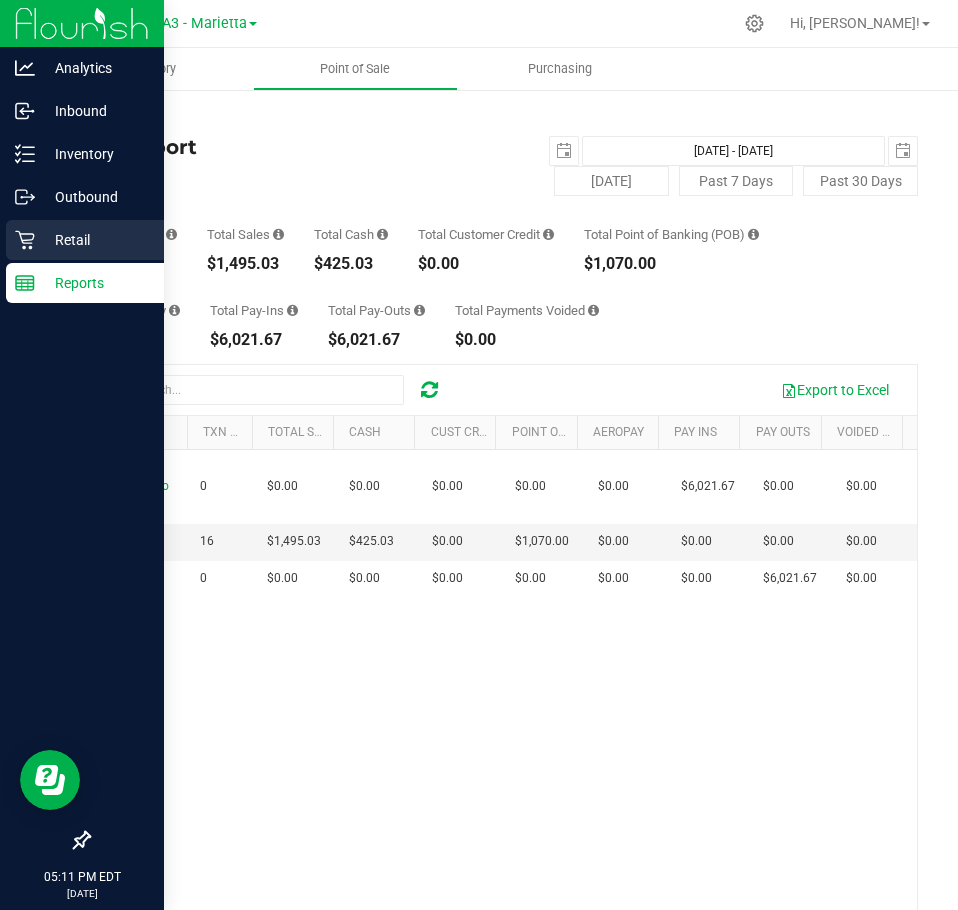 click on "Retail" at bounding box center [95, 240] 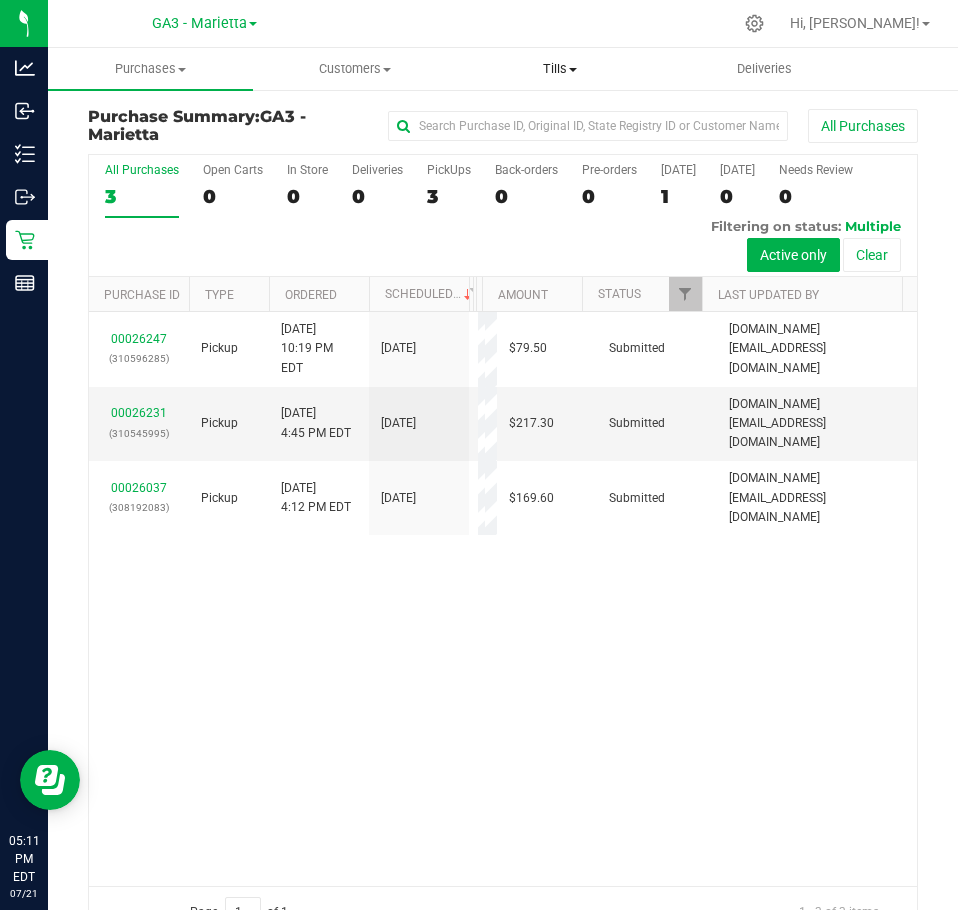 click on "Tills" at bounding box center (560, 69) 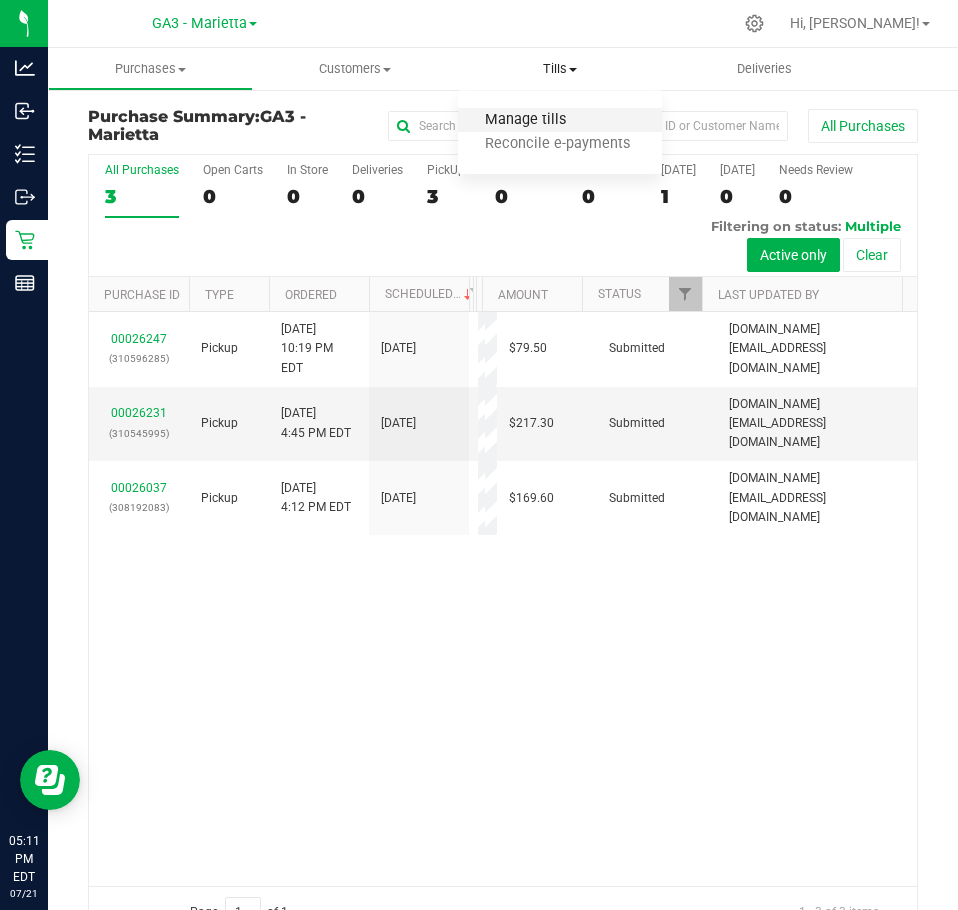 click on "Manage tills" at bounding box center [525, 120] 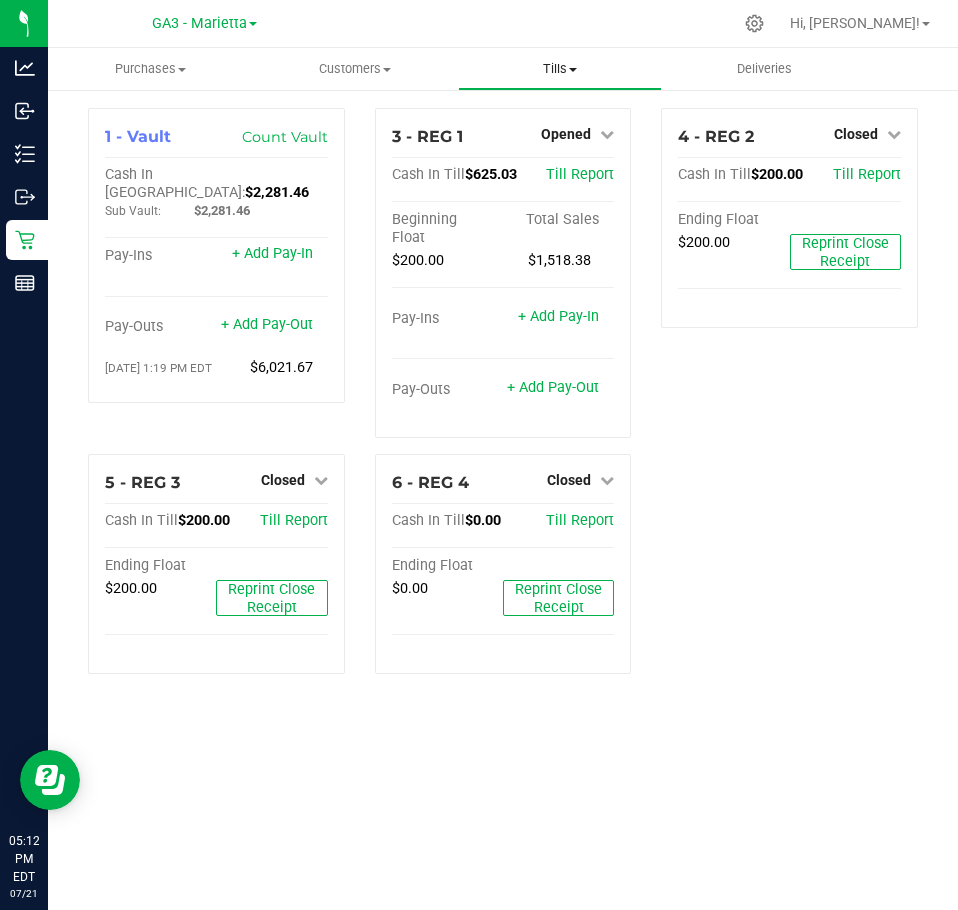 click on "Tills
Manage tills
Reconcile e-payments" at bounding box center (560, 69) 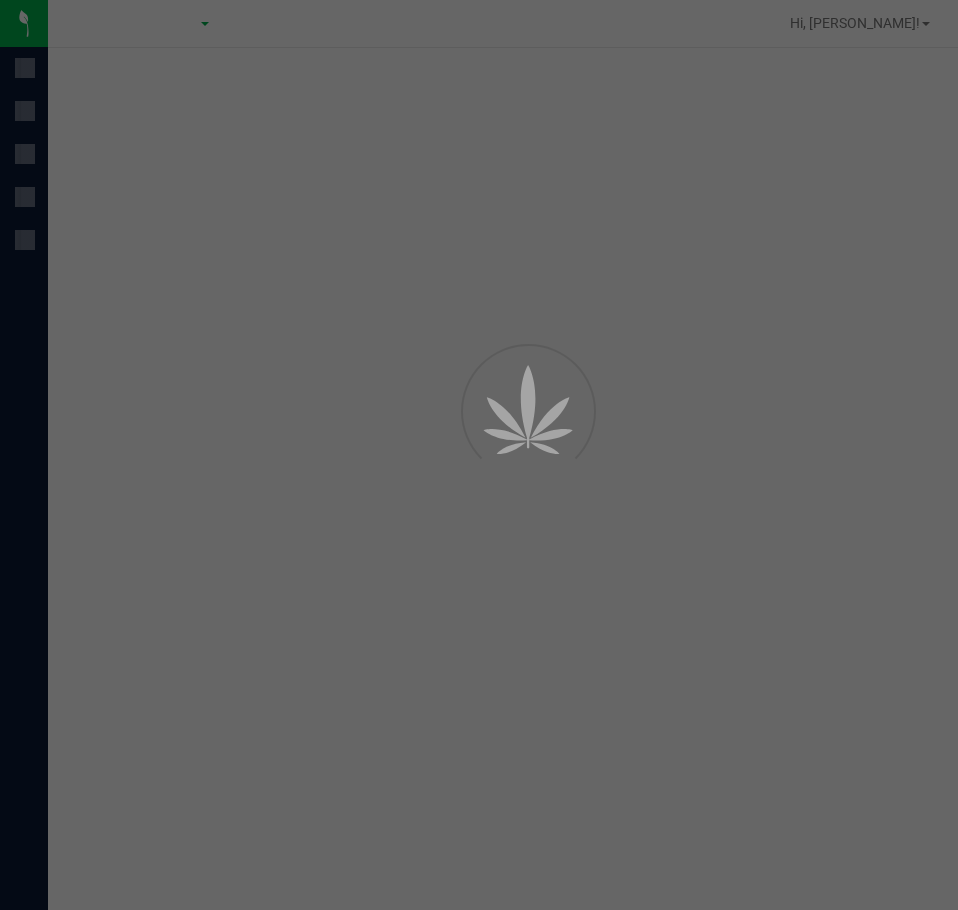scroll, scrollTop: 0, scrollLeft: 0, axis: both 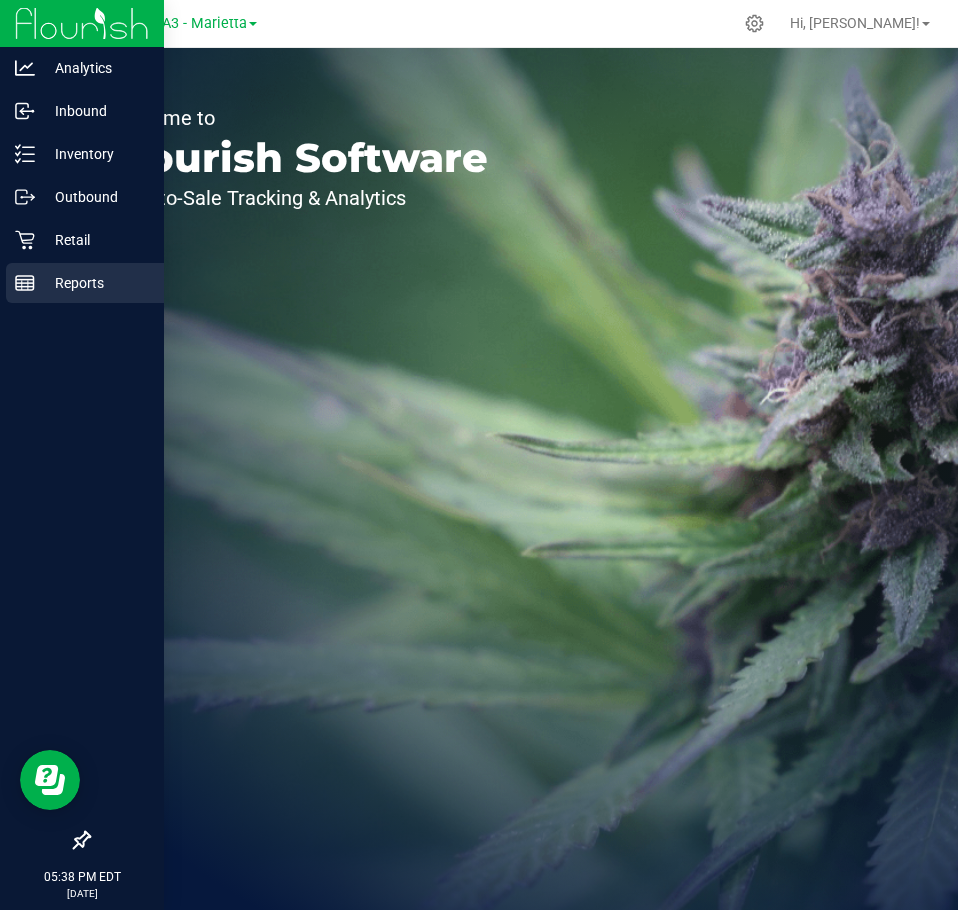 click on "Reports" at bounding box center [95, 283] 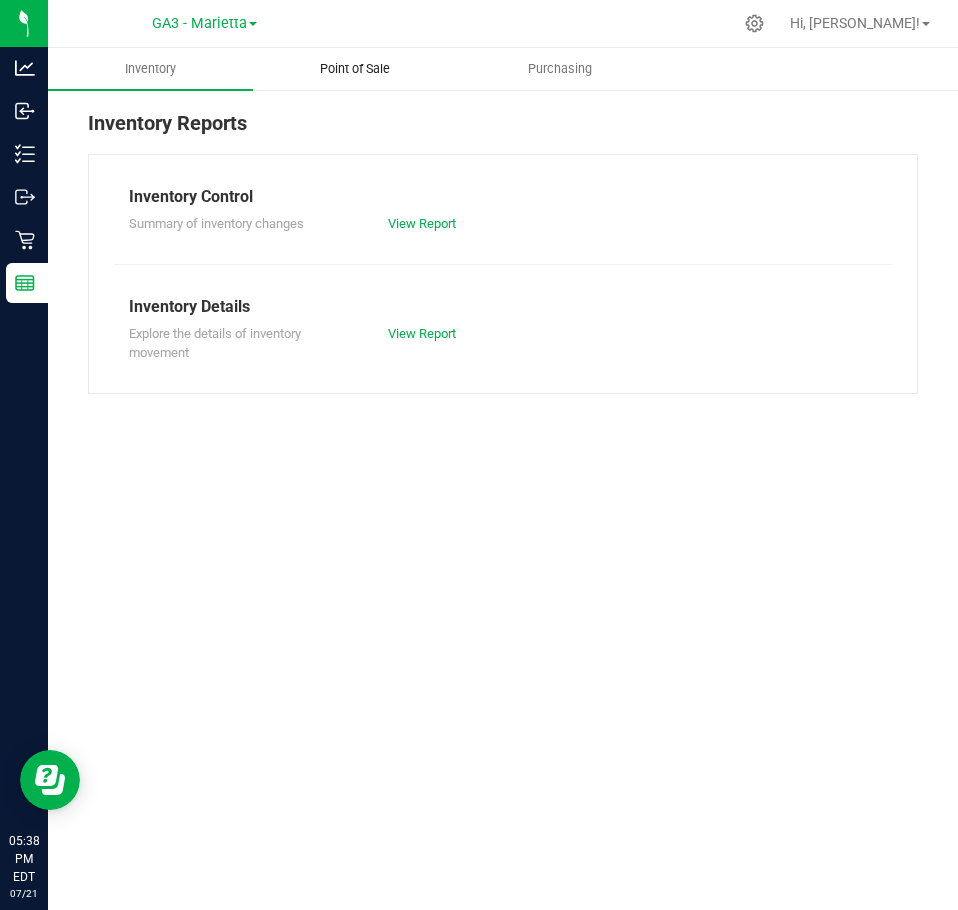 click on "Point of Sale" at bounding box center (355, 69) 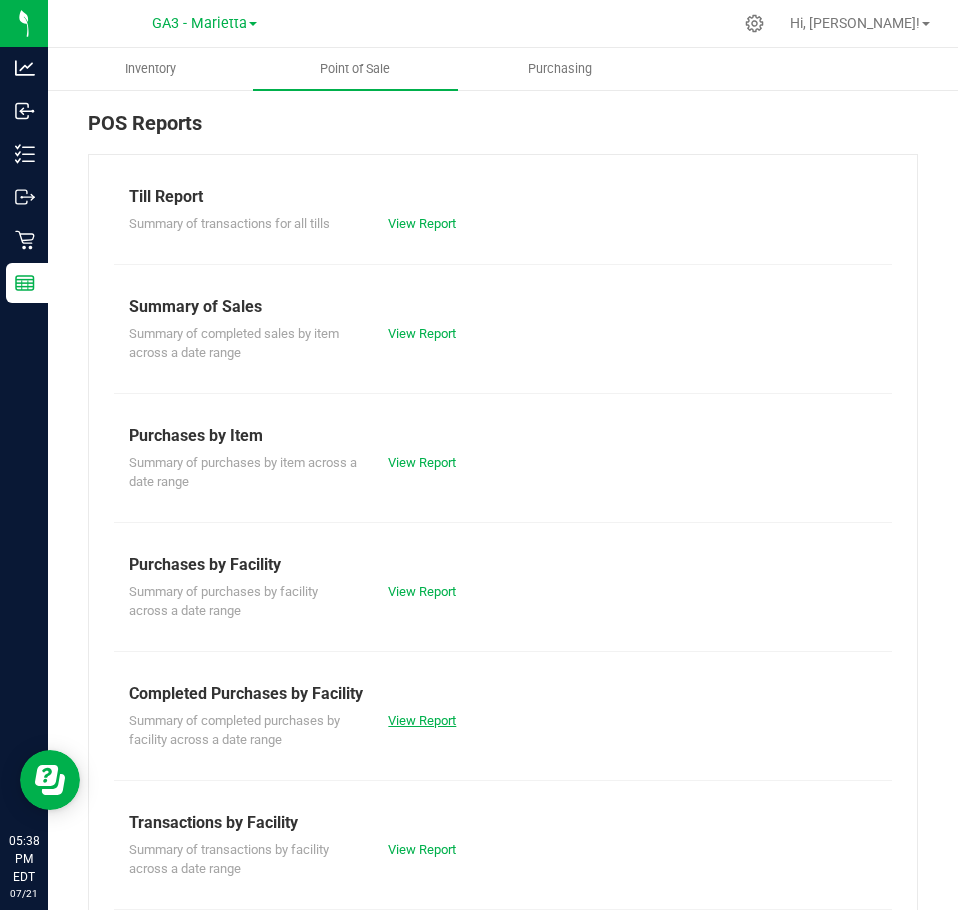 click on "View Report" at bounding box center (422, 720) 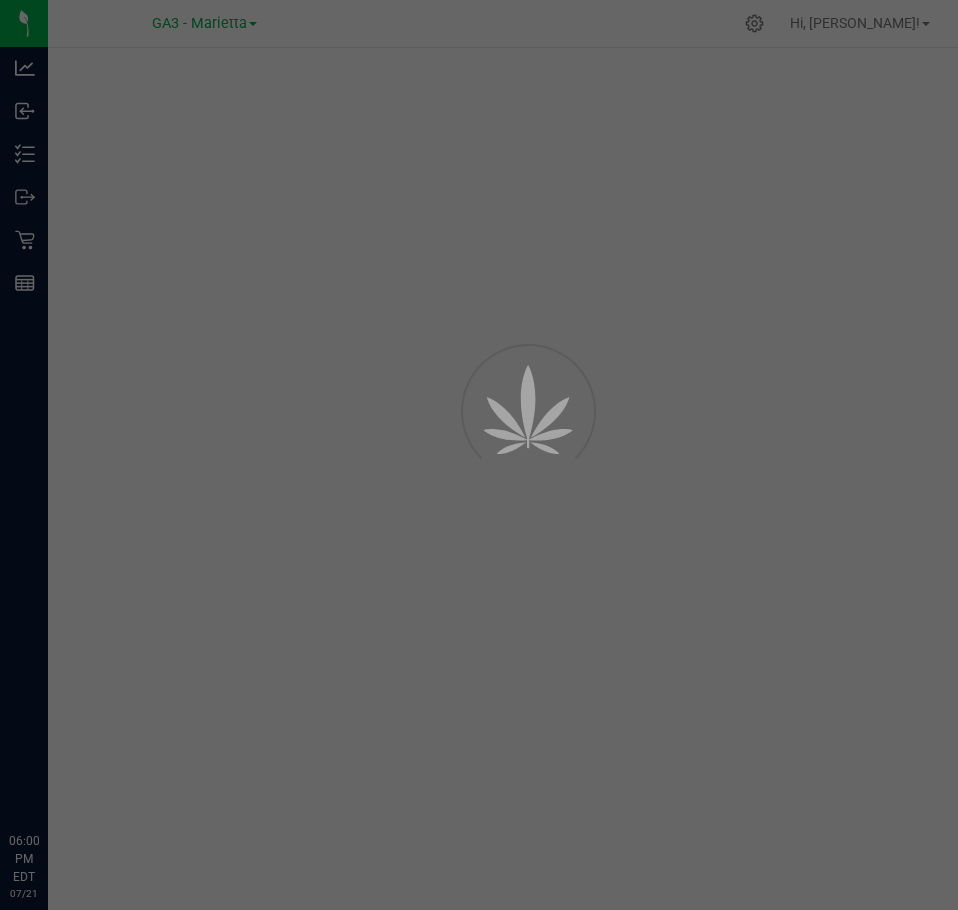 scroll, scrollTop: 0, scrollLeft: 0, axis: both 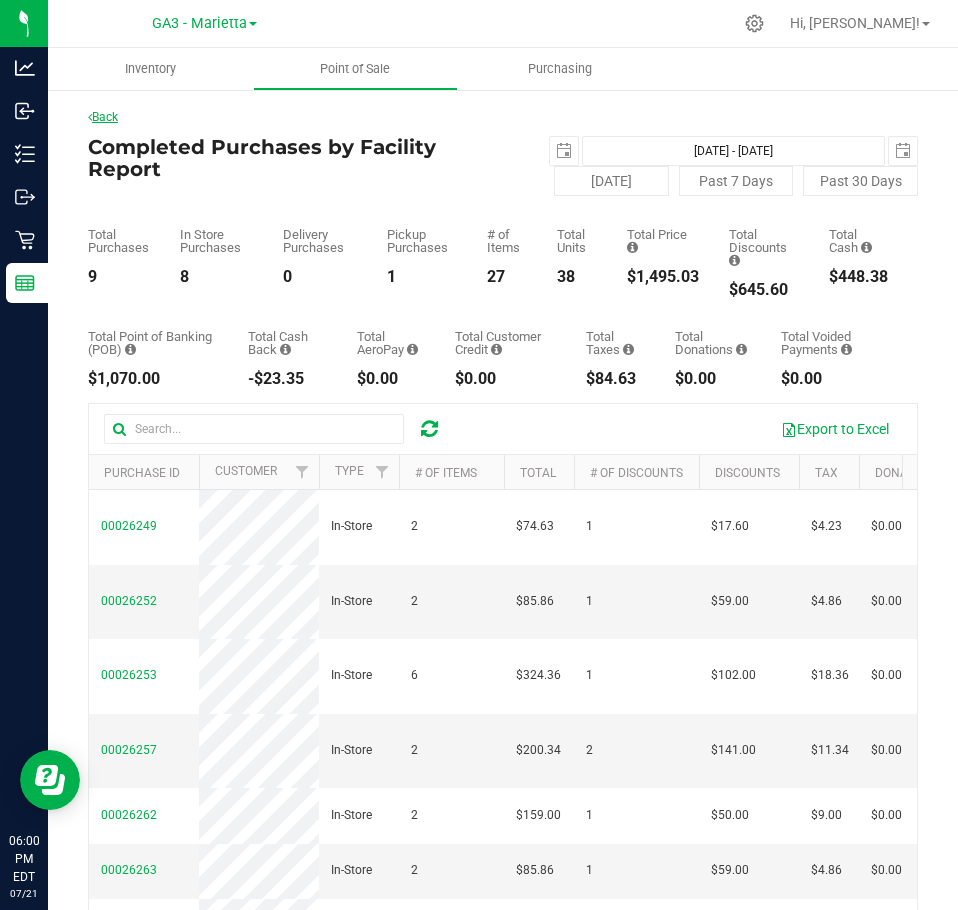 click at bounding box center [90, 117] 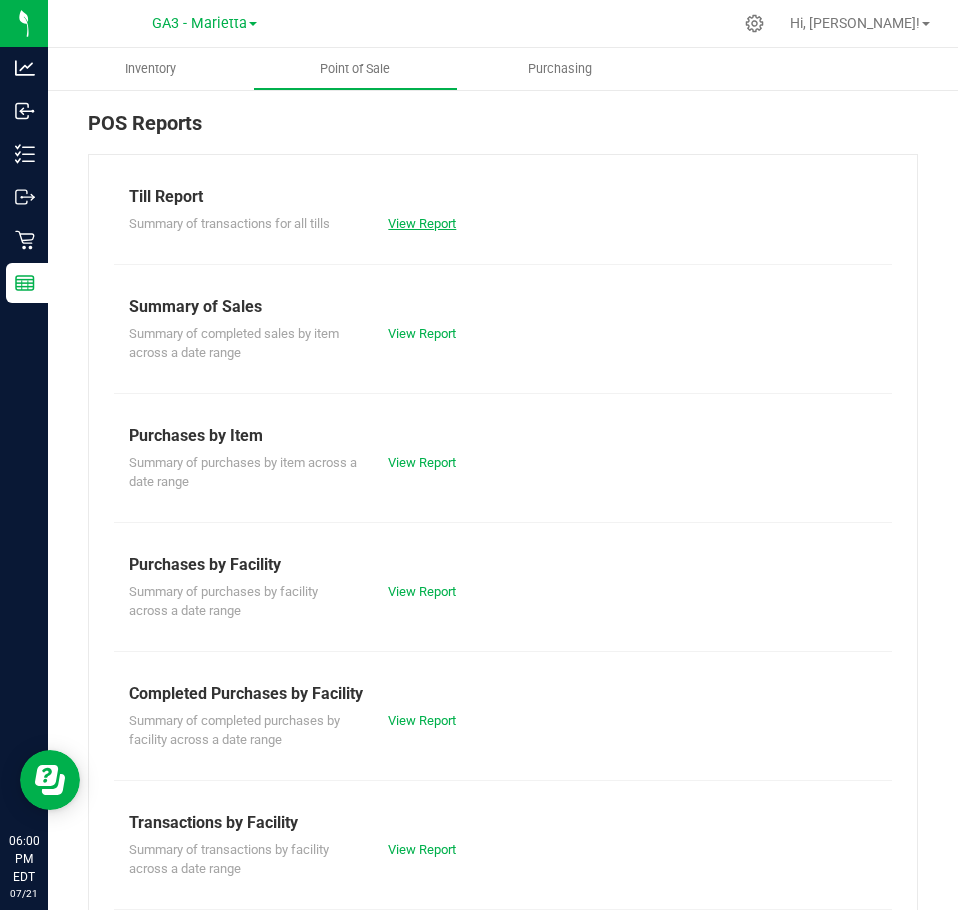 click on "View Report" at bounding box center (422, 223) 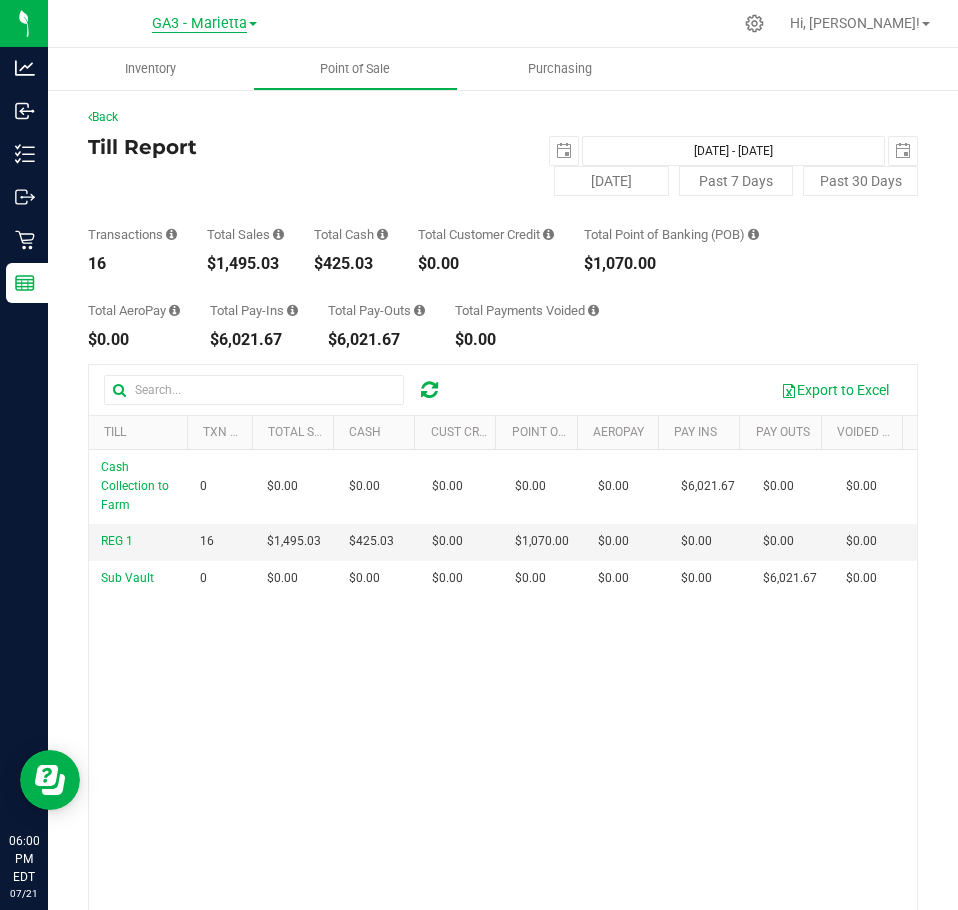 click on "GA3 - Marietta" at bounding box center [199, 24] 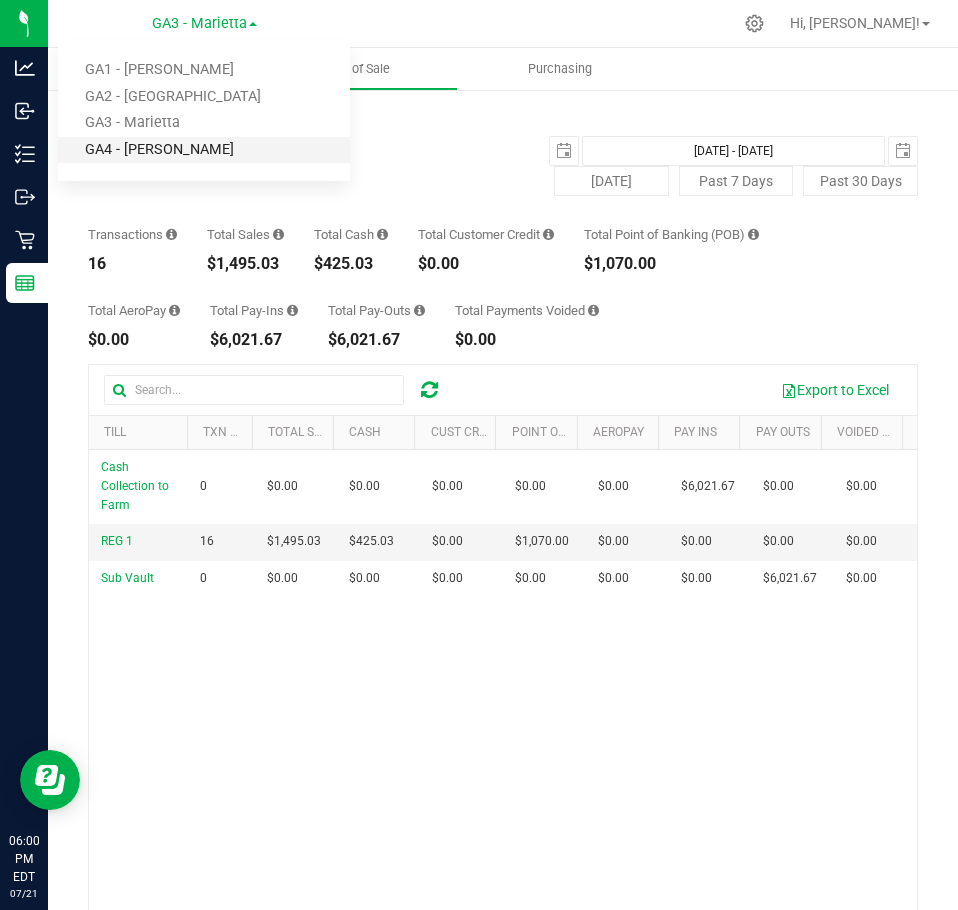click on "GA4 - Pooler" at bounding box center (204, 150) 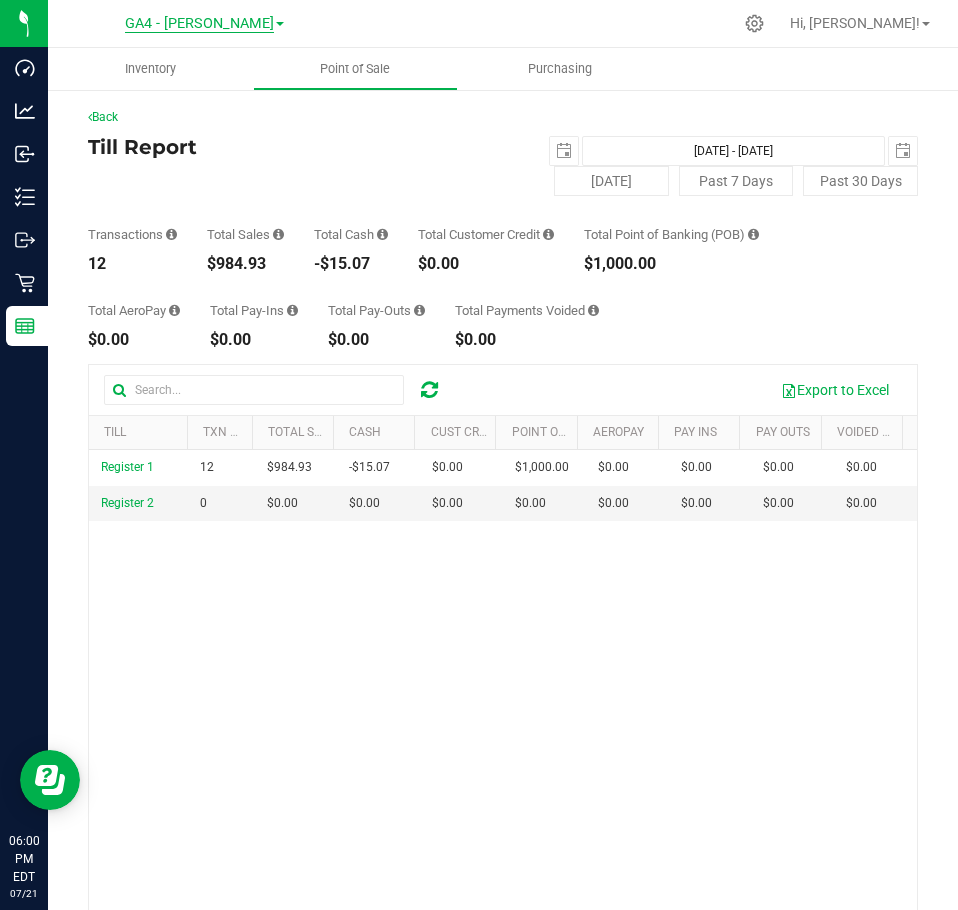 click on "GA4 - Pooler" at bounding box center [199, 24] 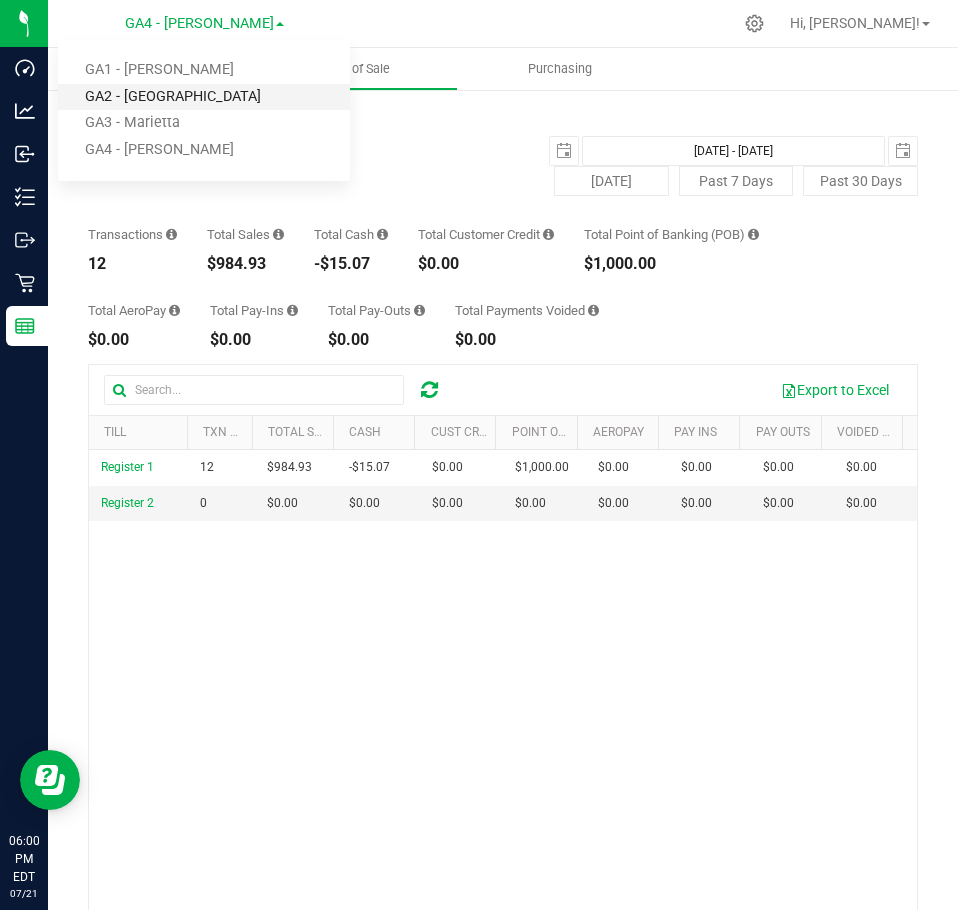 click on "GA2 - Stockbridge" at bounding box center [204, 97] 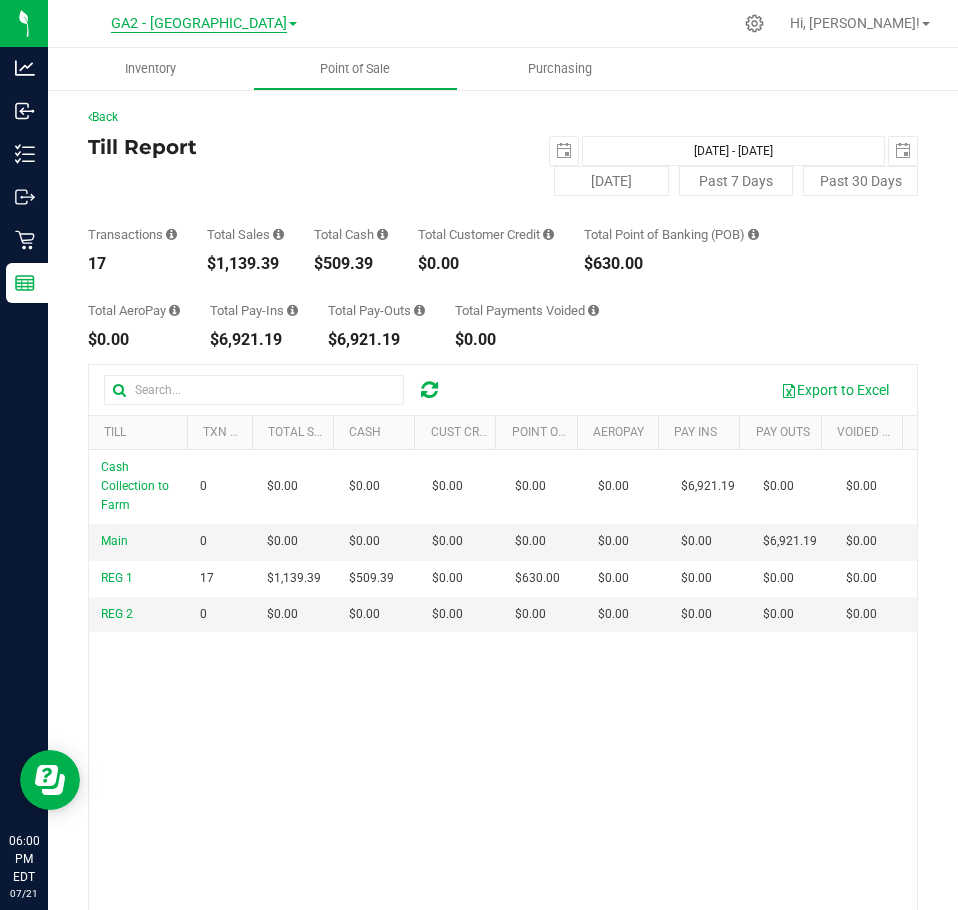 click on "GA2 - Stockbridge" at bounding box center [199, 24] 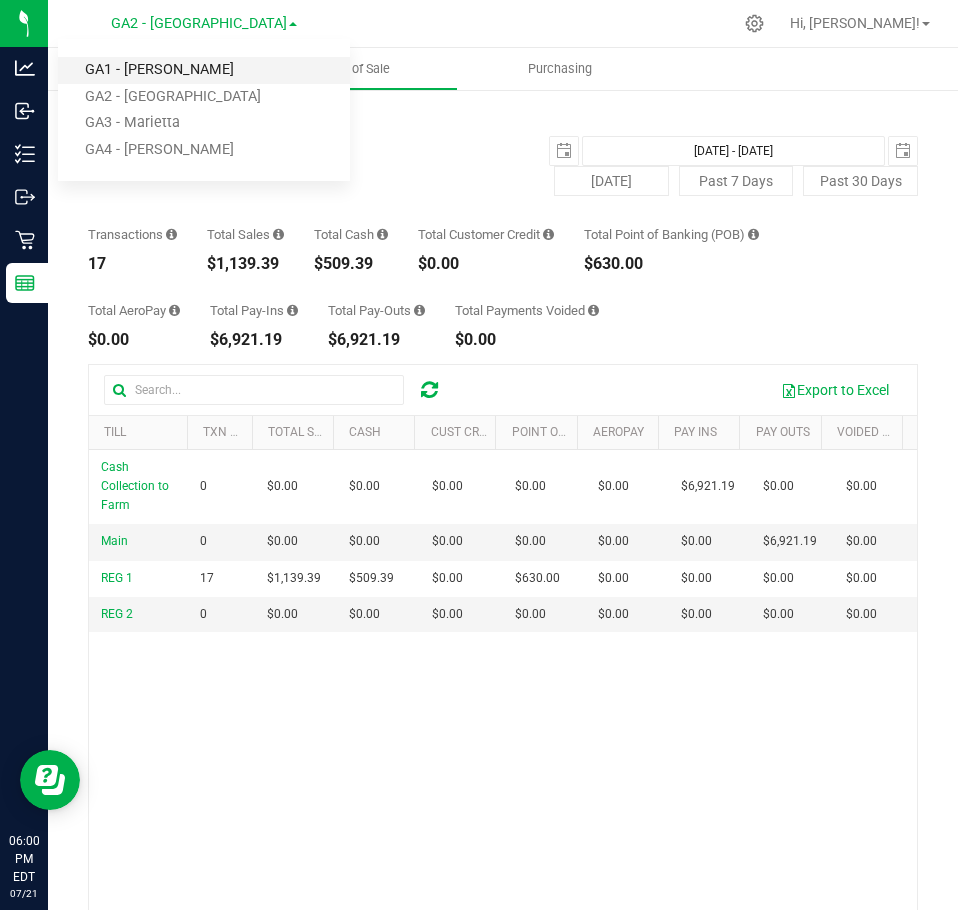 click on "GA1 - Chamblee" at bounding box center (204, 70) 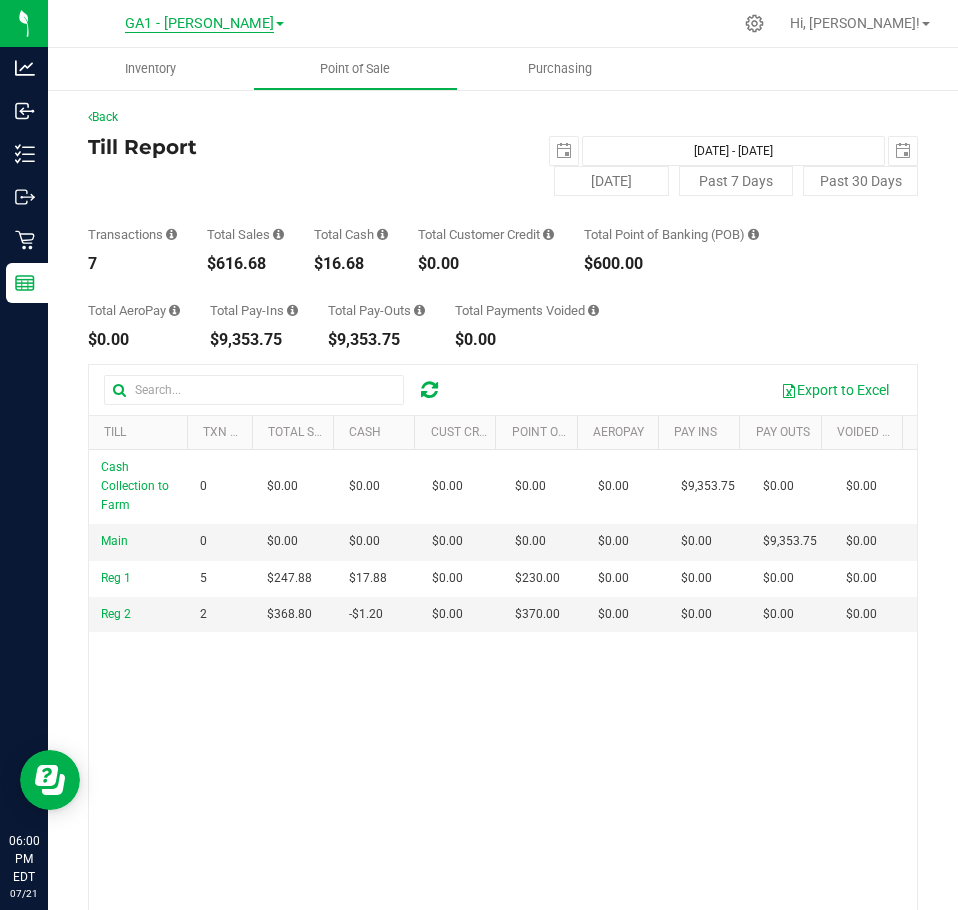 click on "GA1 - Chamblee" at bounding box center [199, 24] 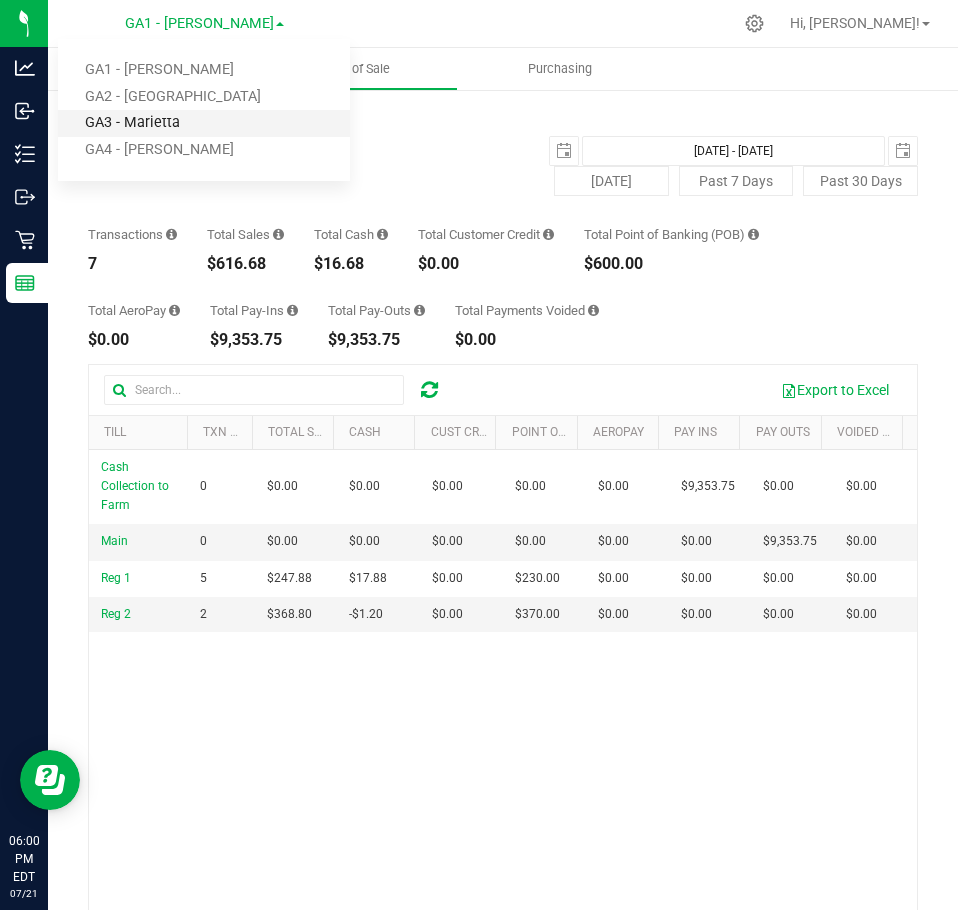 click on "GA3 - Marietta" at bounding box center [204, 123] 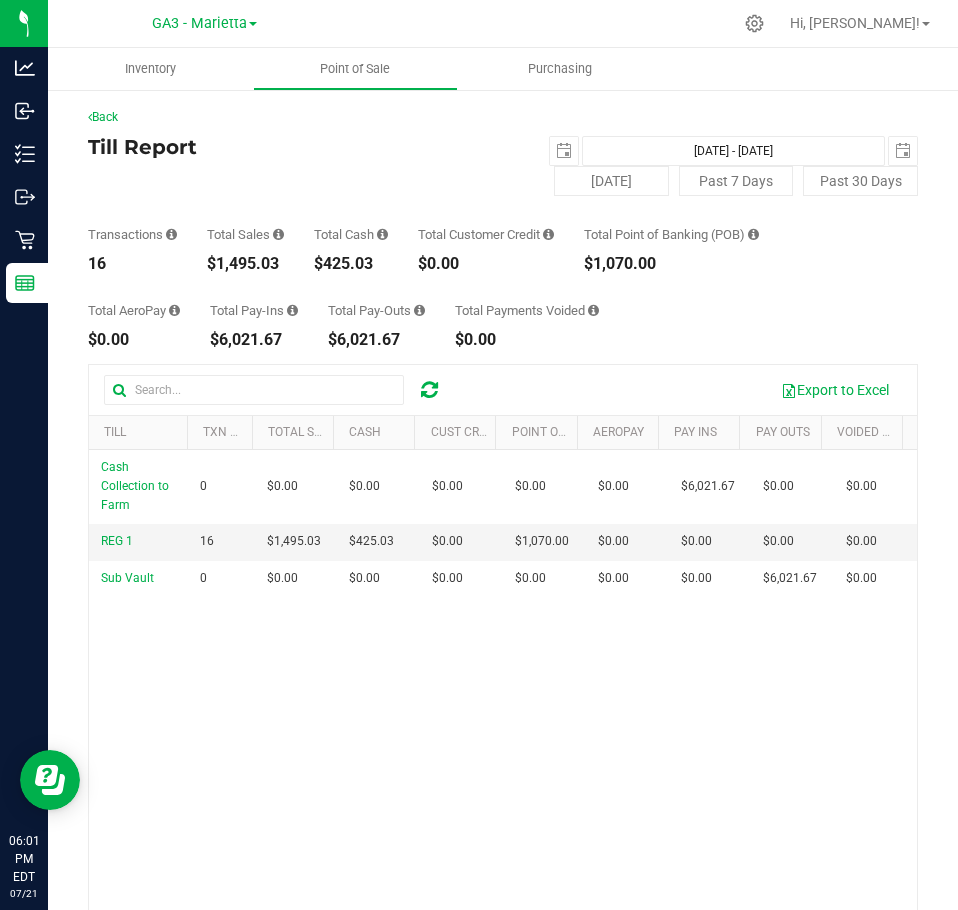 click on "Transactions
16
Total Sales
$1,495.03
Total Cash
$425.03
Total Customer Credit
$0.00
Total Point of Banking (POB)
$1,070.00" at bounding box center (503, 234) 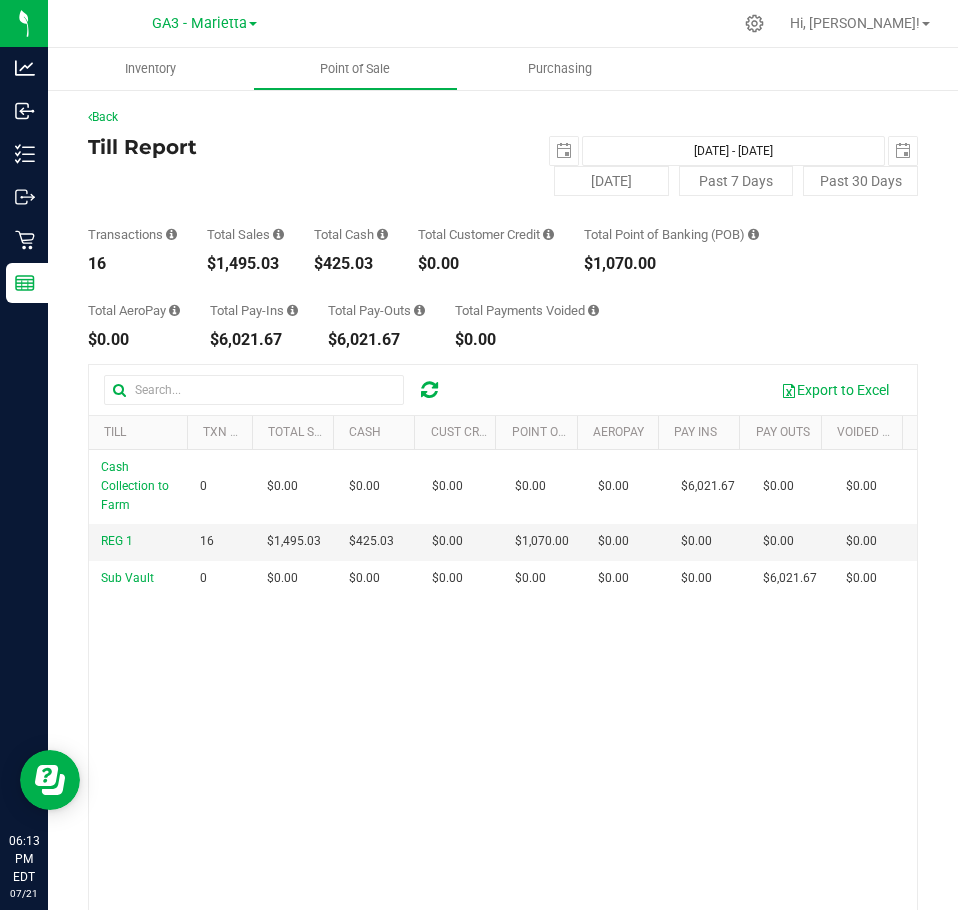 click on "Transactions
16
Total Sales
$1,495.03
Total Cash
$425.03
Total Customer Credit
$0.00
Total Point of Banking (POB)
$1,070.00" at bounding box center (503, 234) 